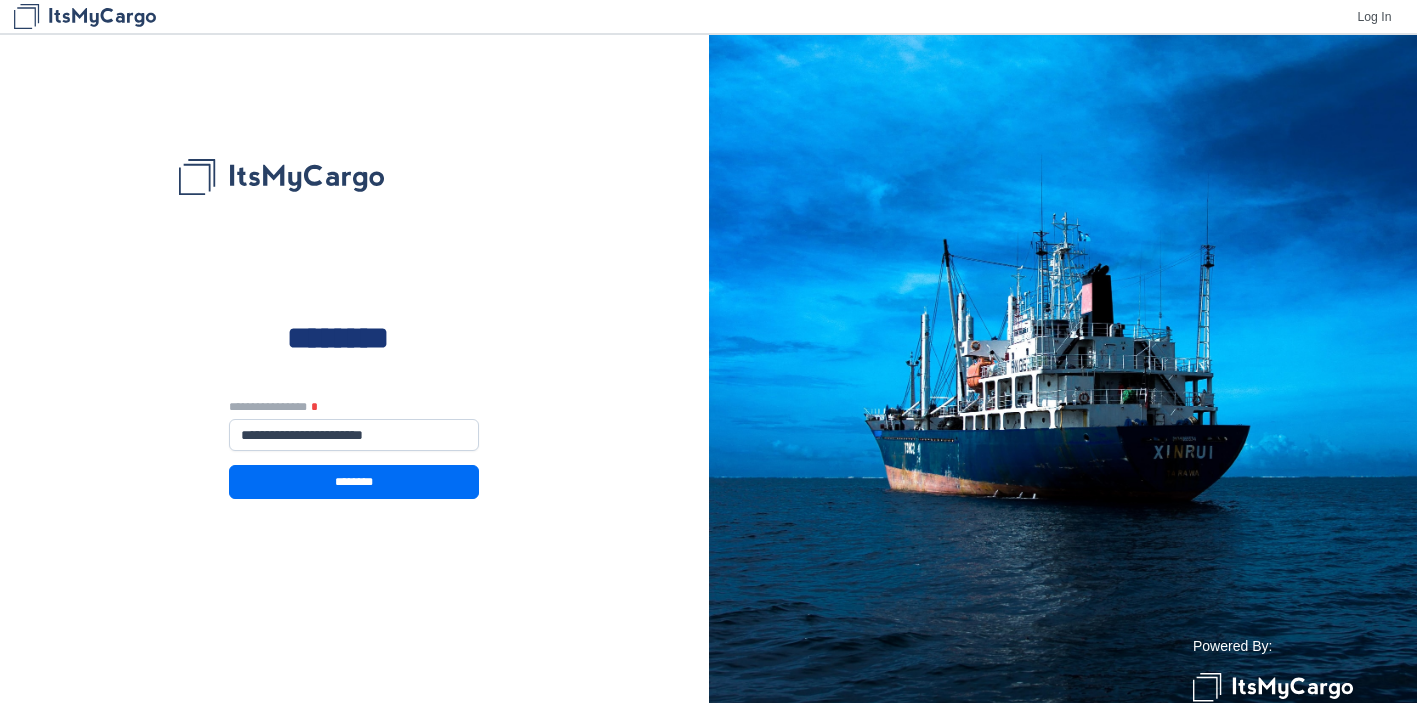 scroll, scrollTop: 0, scrollLeft: 0, axis: both 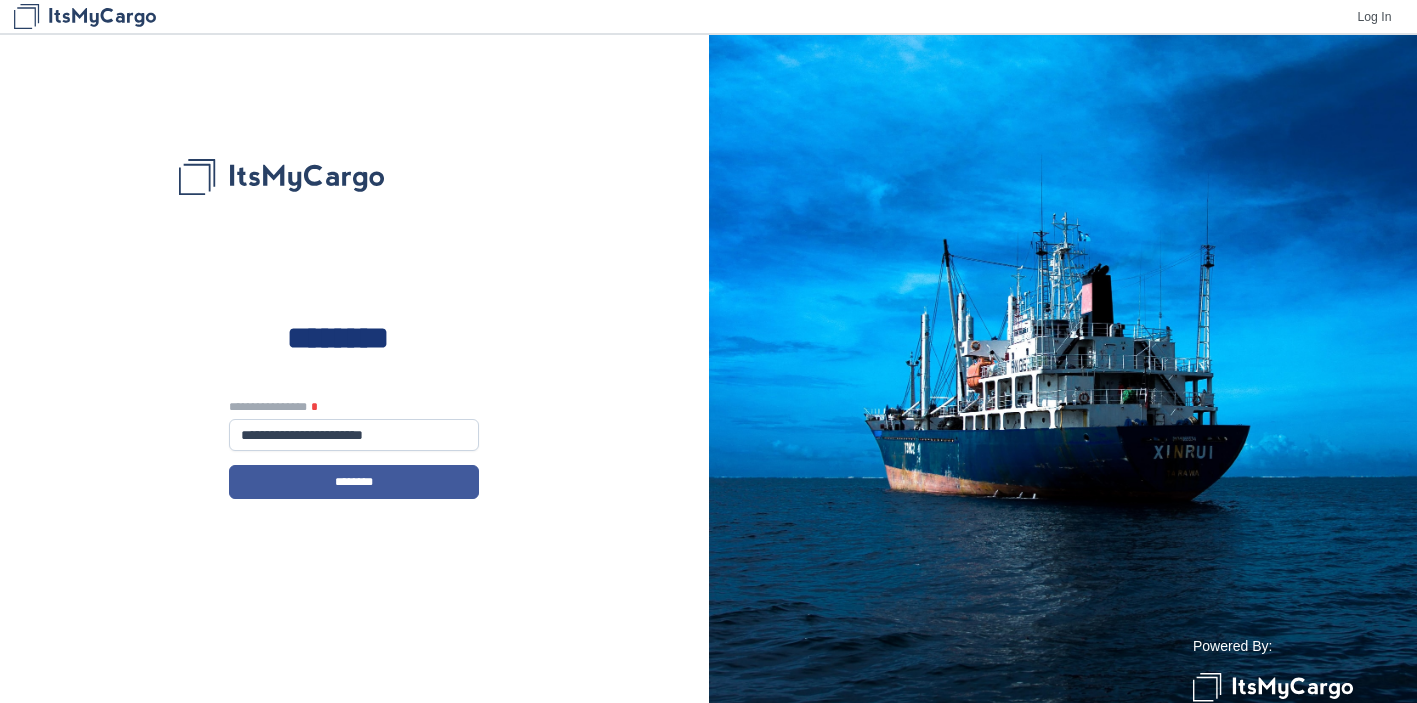 click on "********" 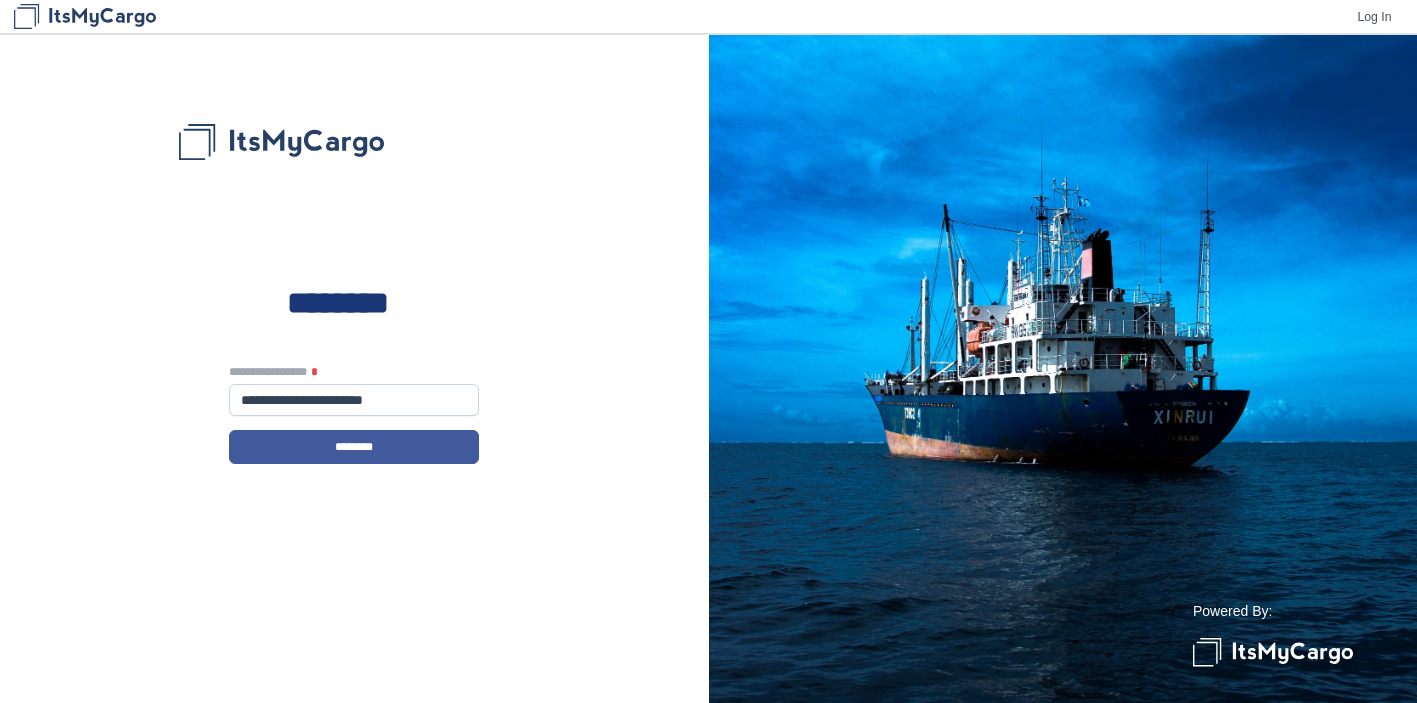 scroll, scrollTop: 0, scrollLeft: 0, axis: both 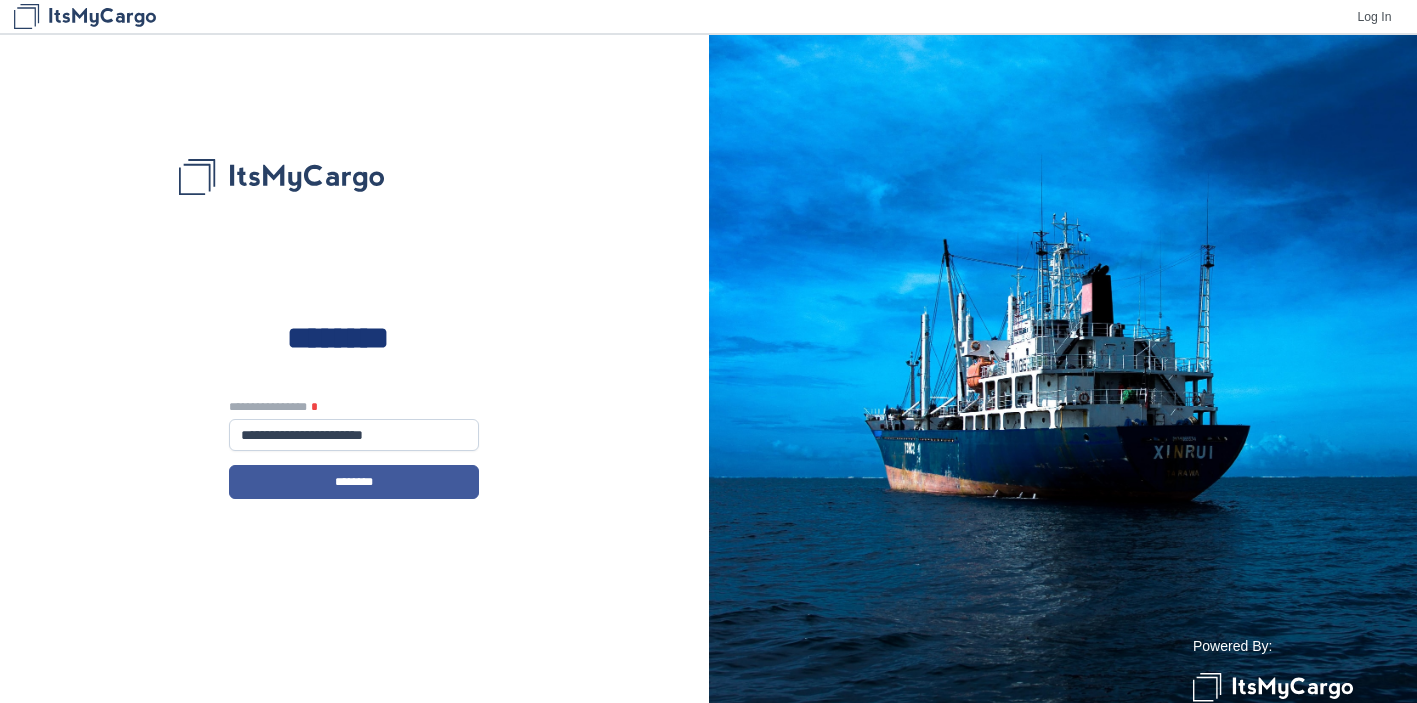 click on "********" 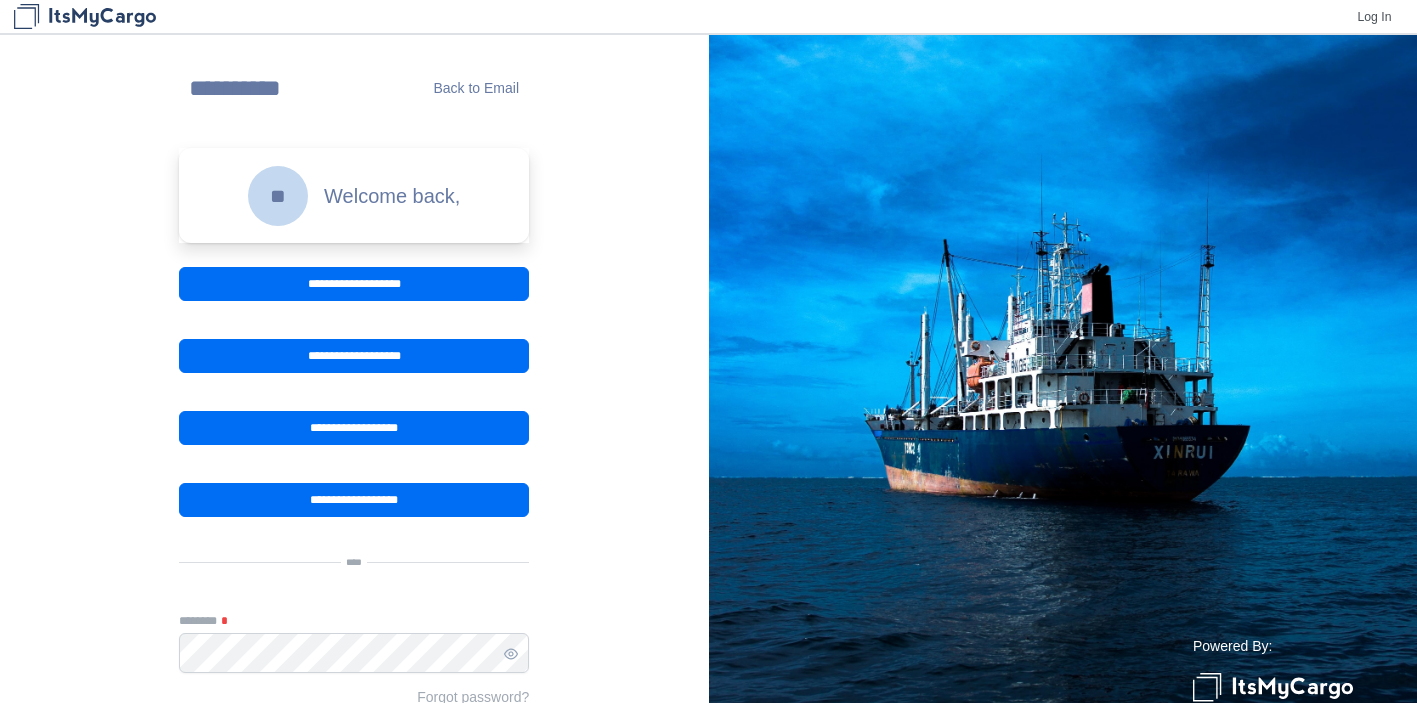 scroll, scrollTop: 290, scrollLeft: 0, axis: vertical 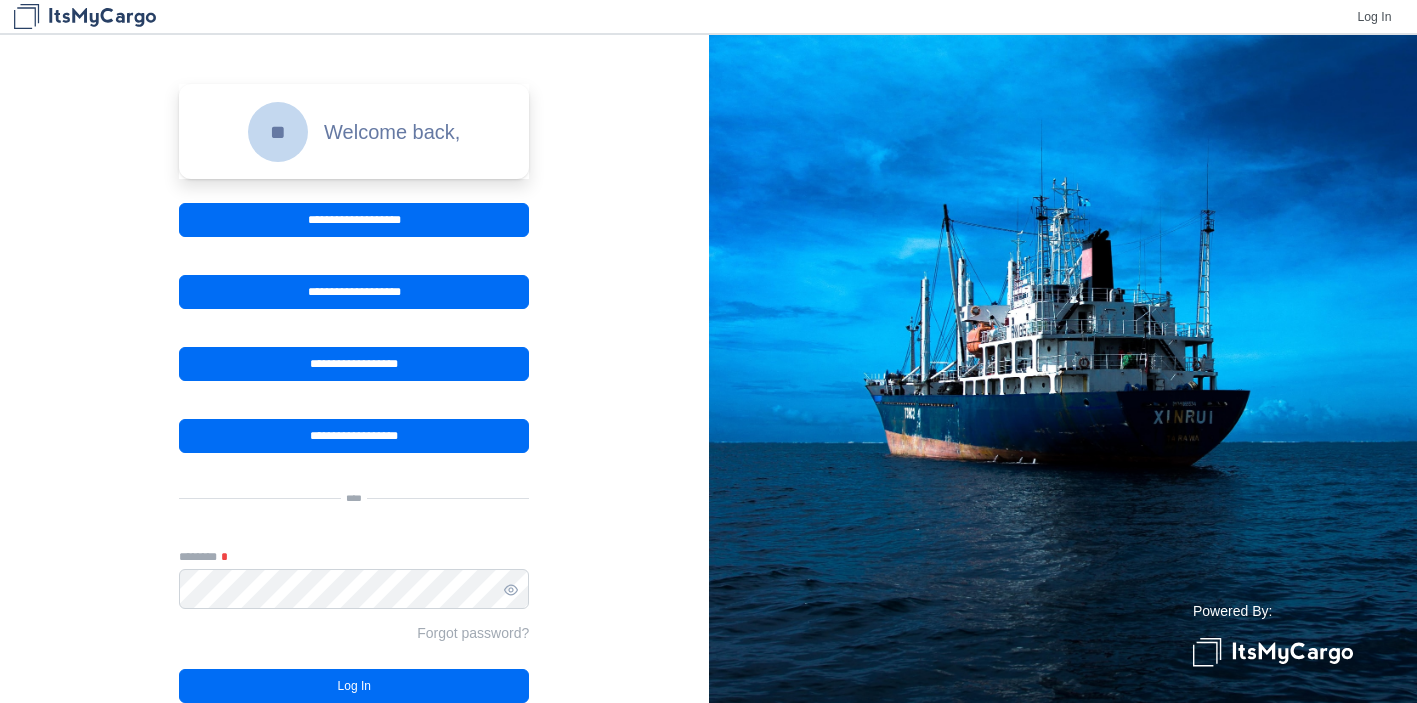 click on "Log In" 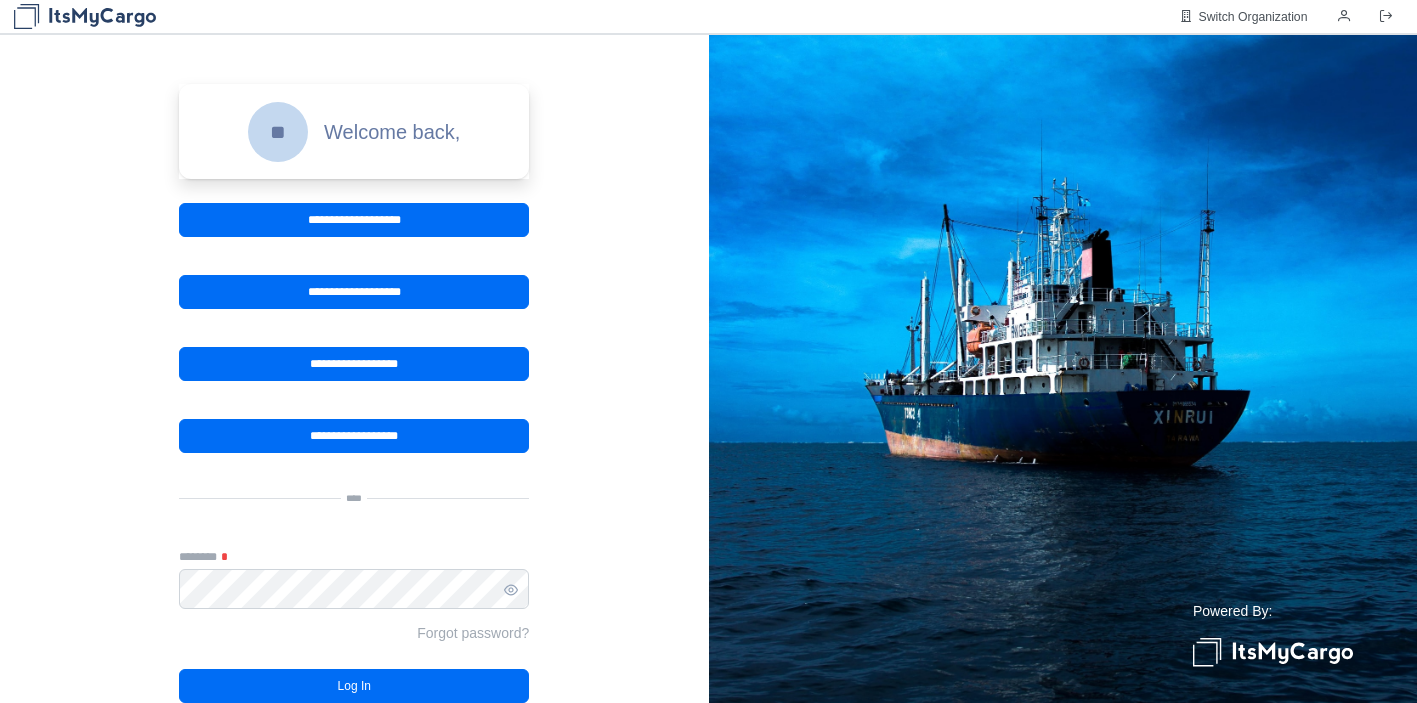 click on "Log In" 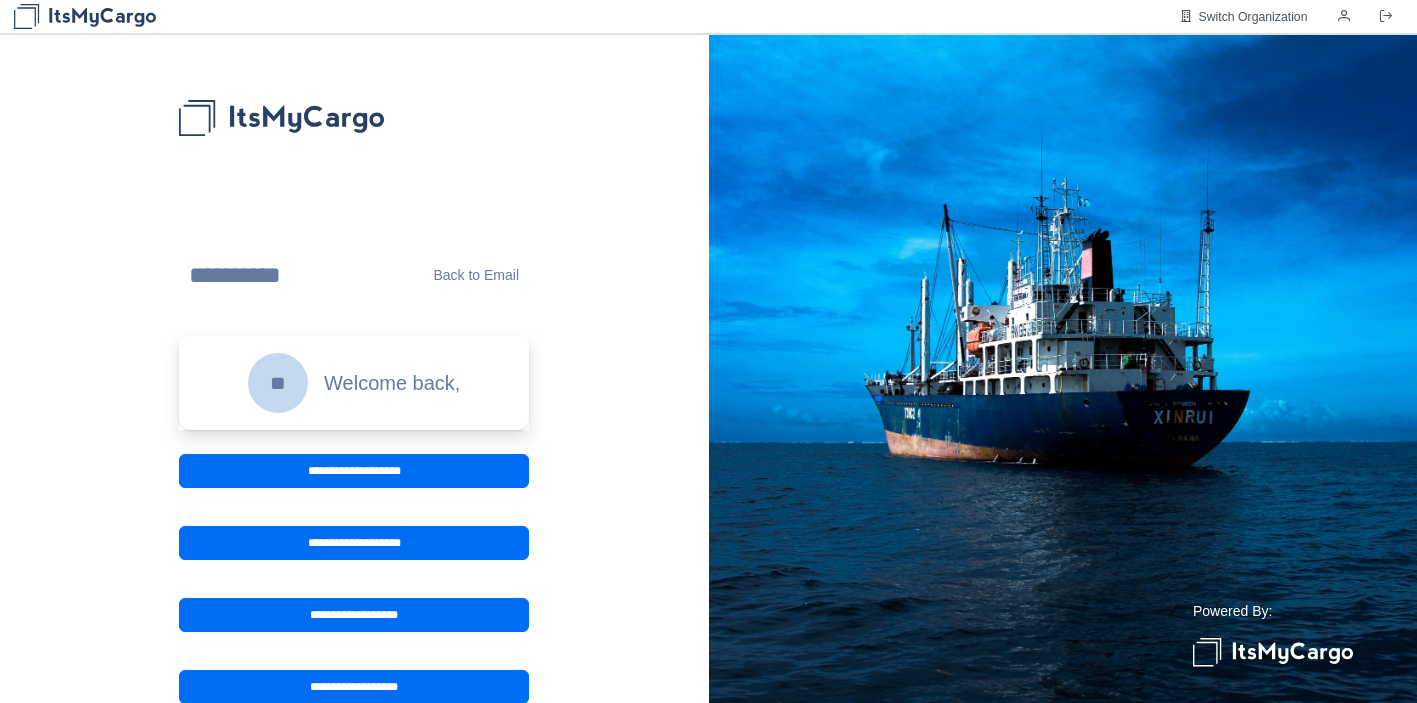 scroll, scrollTop: 0, scrollLeft: 0, axis: both 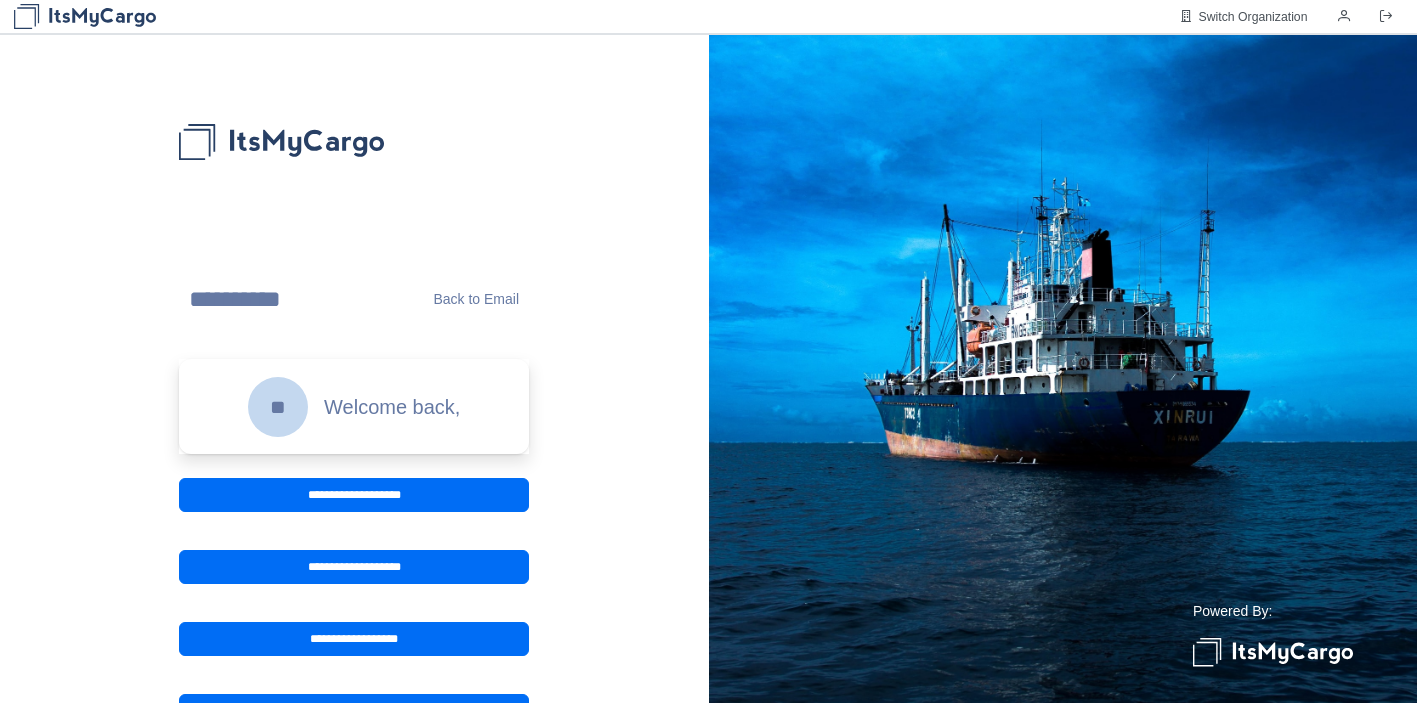 click on "Back to Email" 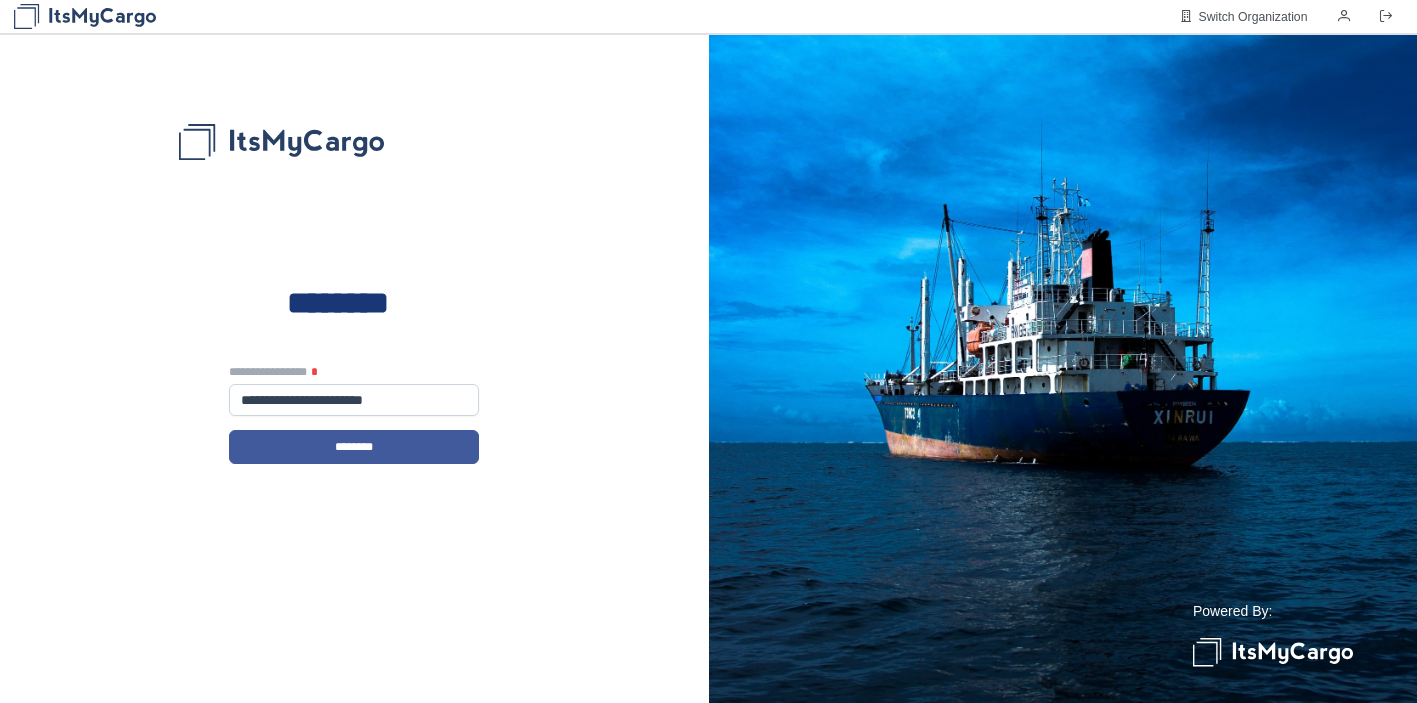 click on "********" 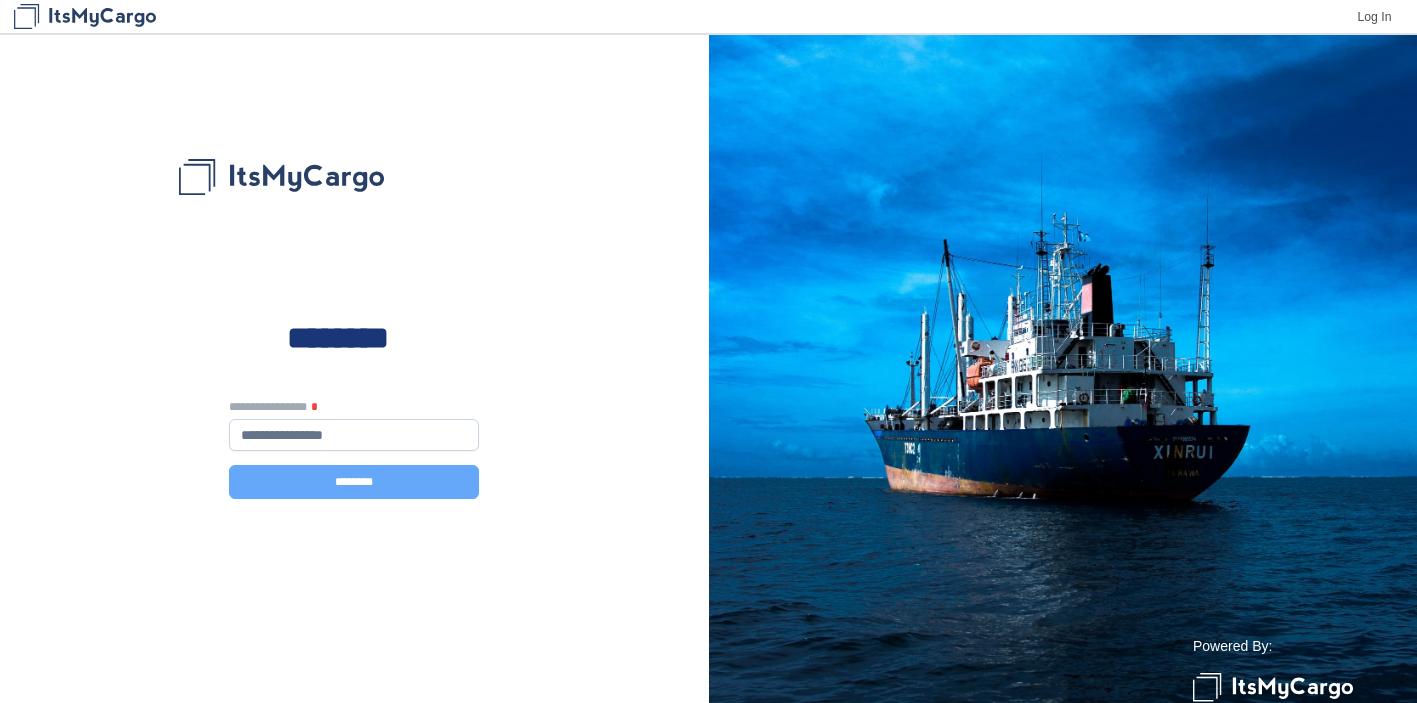 scroll, scrollTop: 0, scrollLeft: 0, axis: both 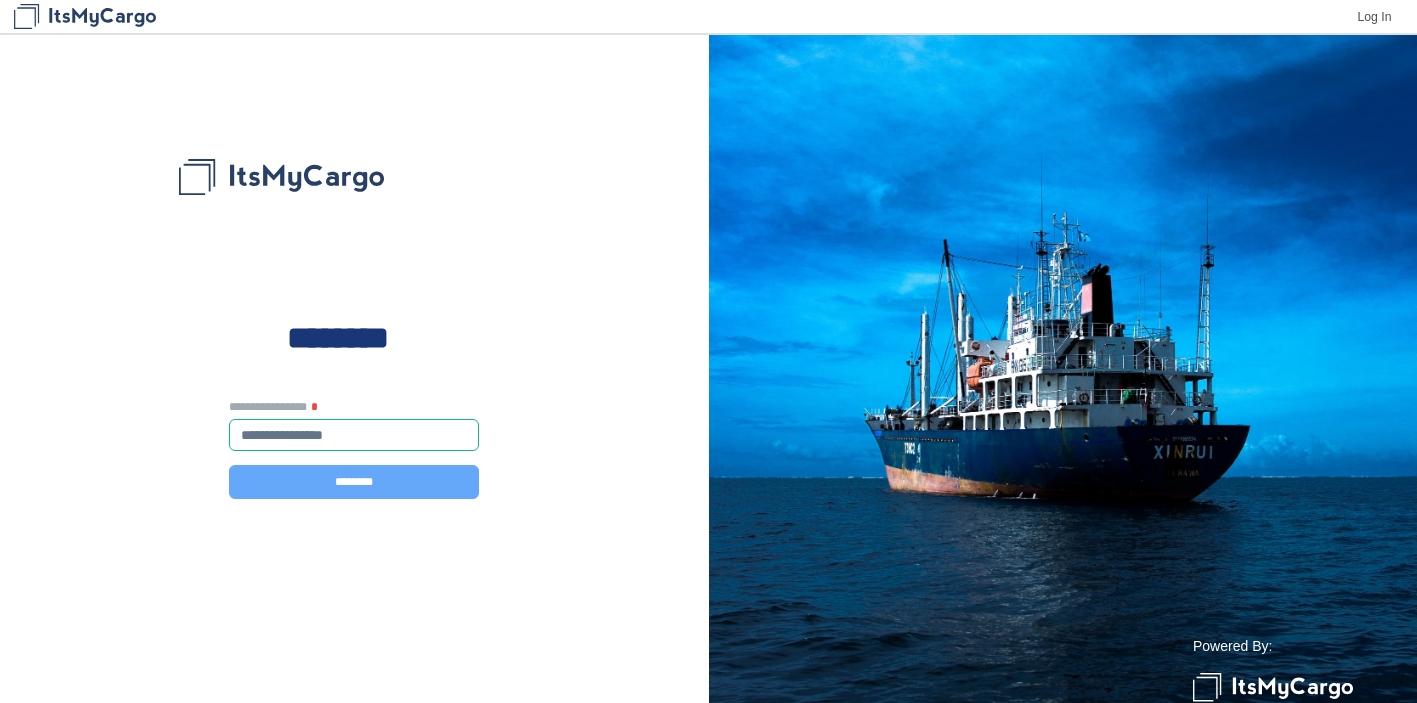 click at bounding box center [354, 435] 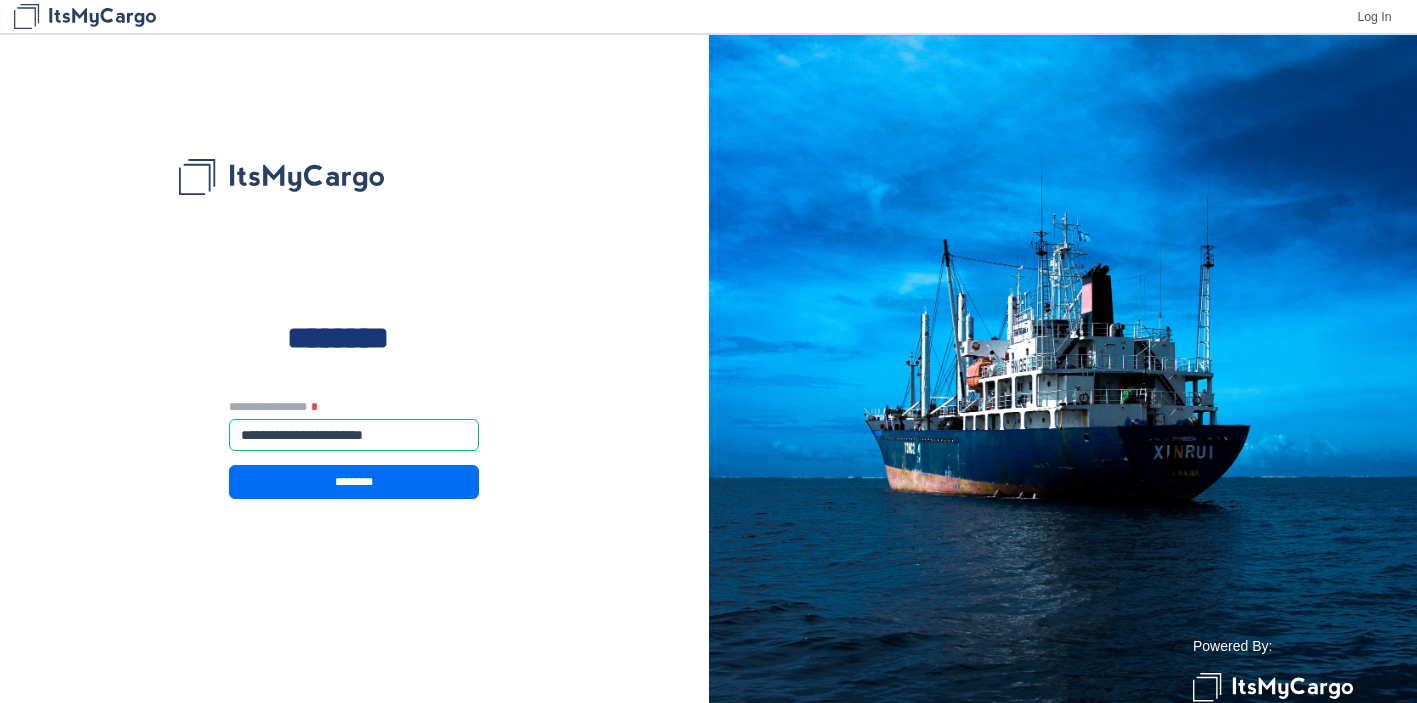 type on "**********" 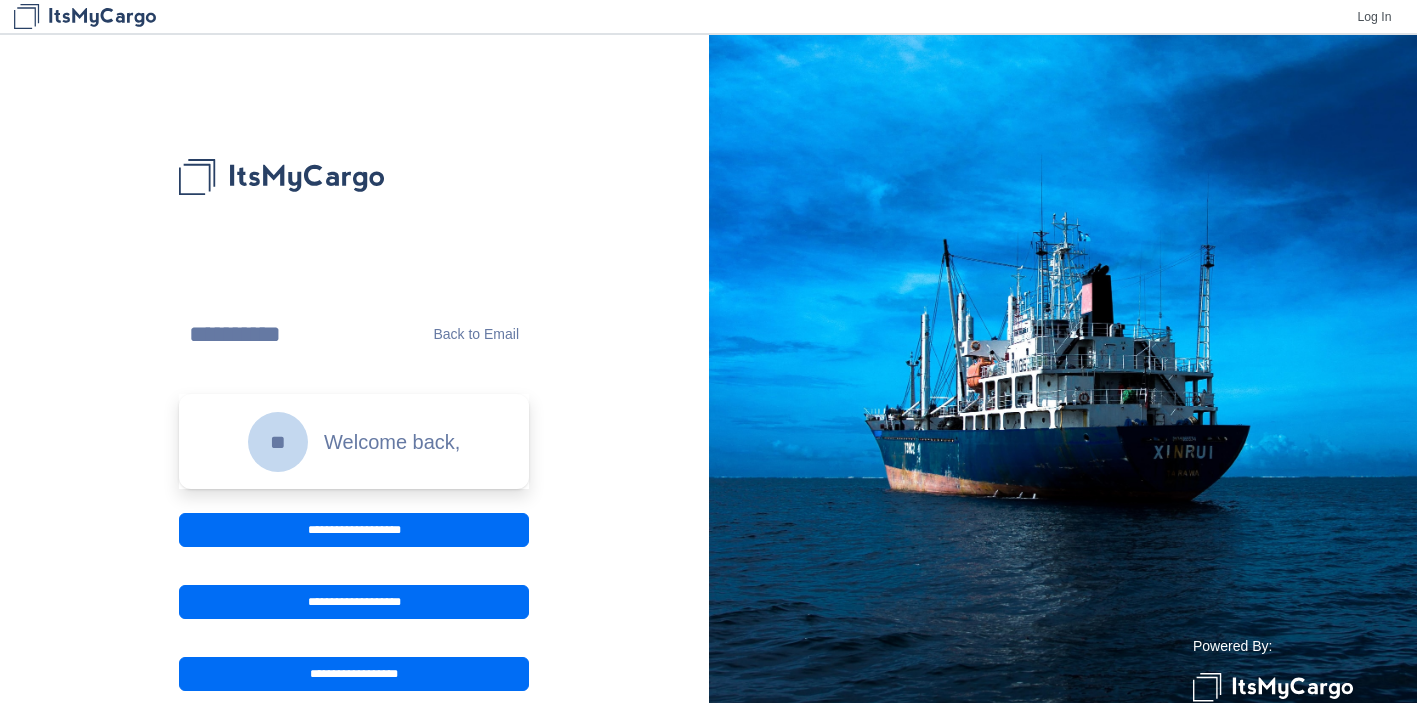scroll, scrollTop: 290, scrollLeft: 0, axis: vertical 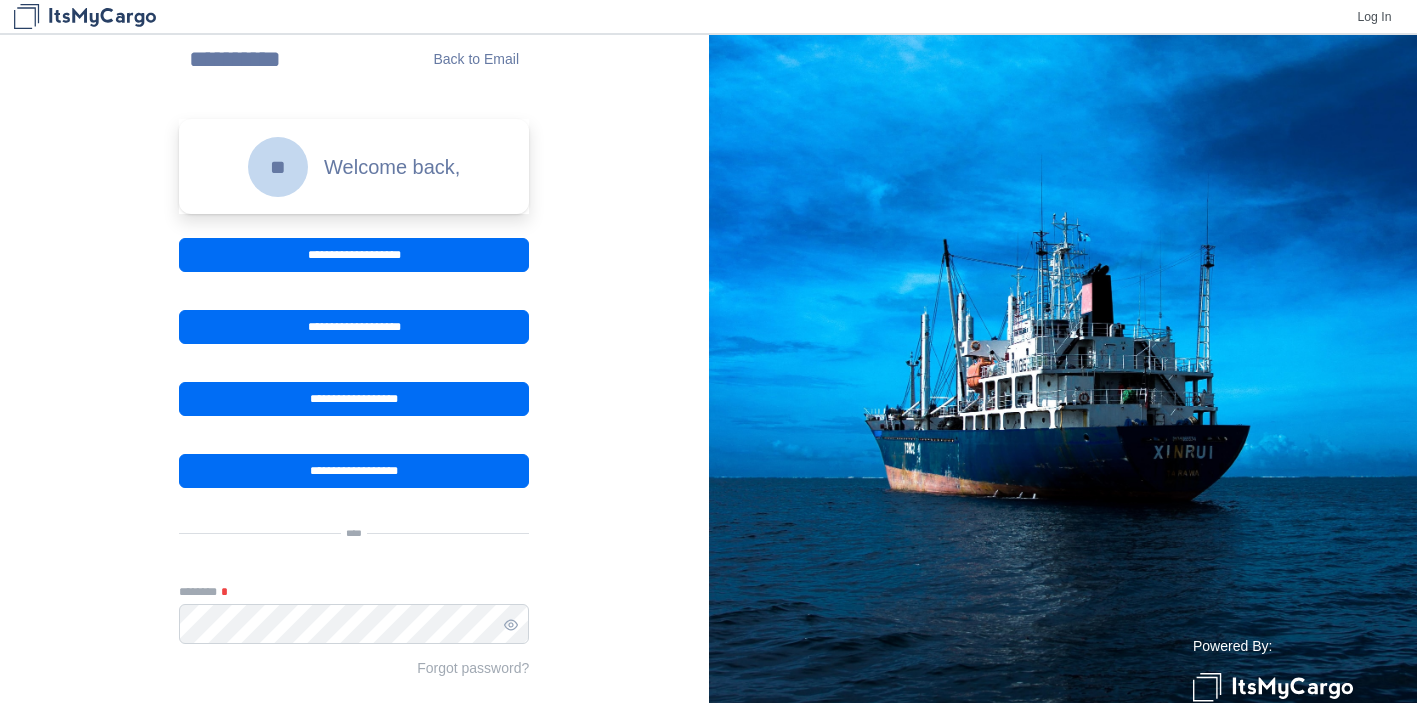 click on "Log In" 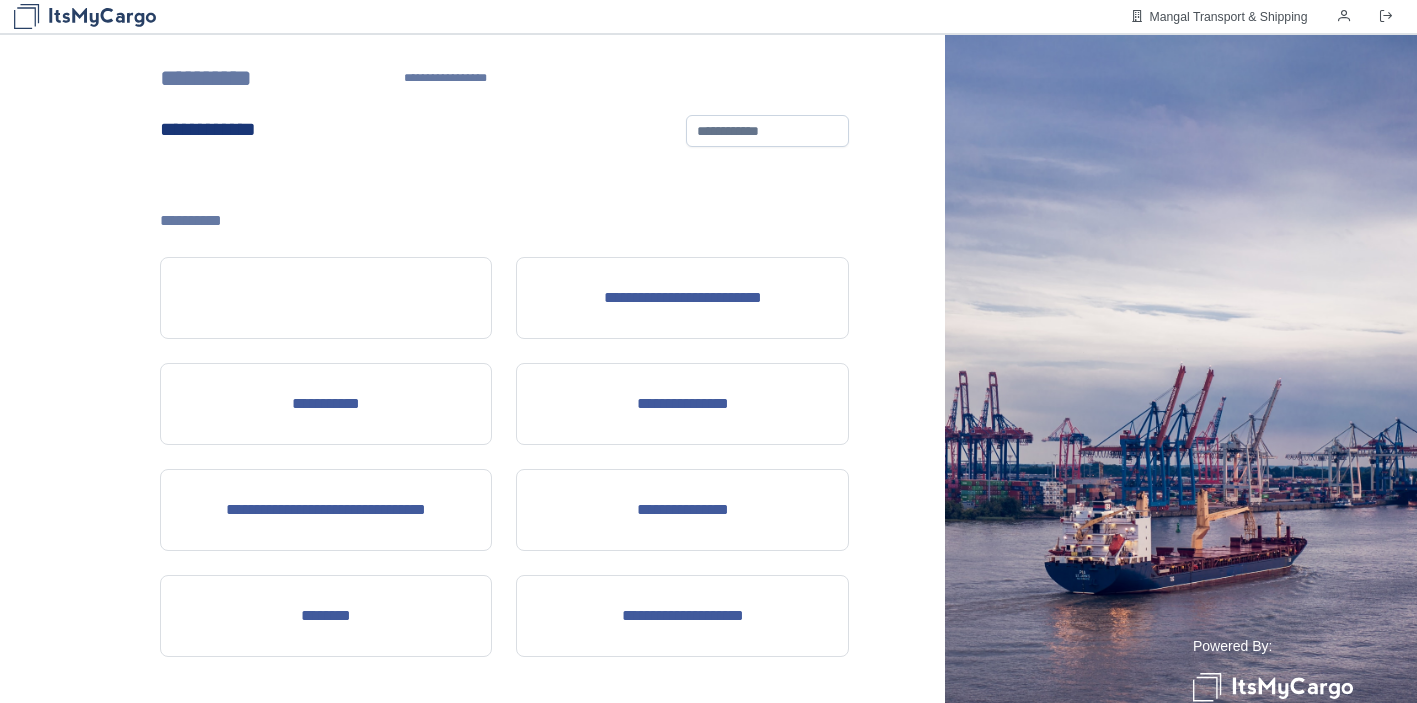 scroll, scrollTop: 161, scrollLeft: 0, axis: vertical 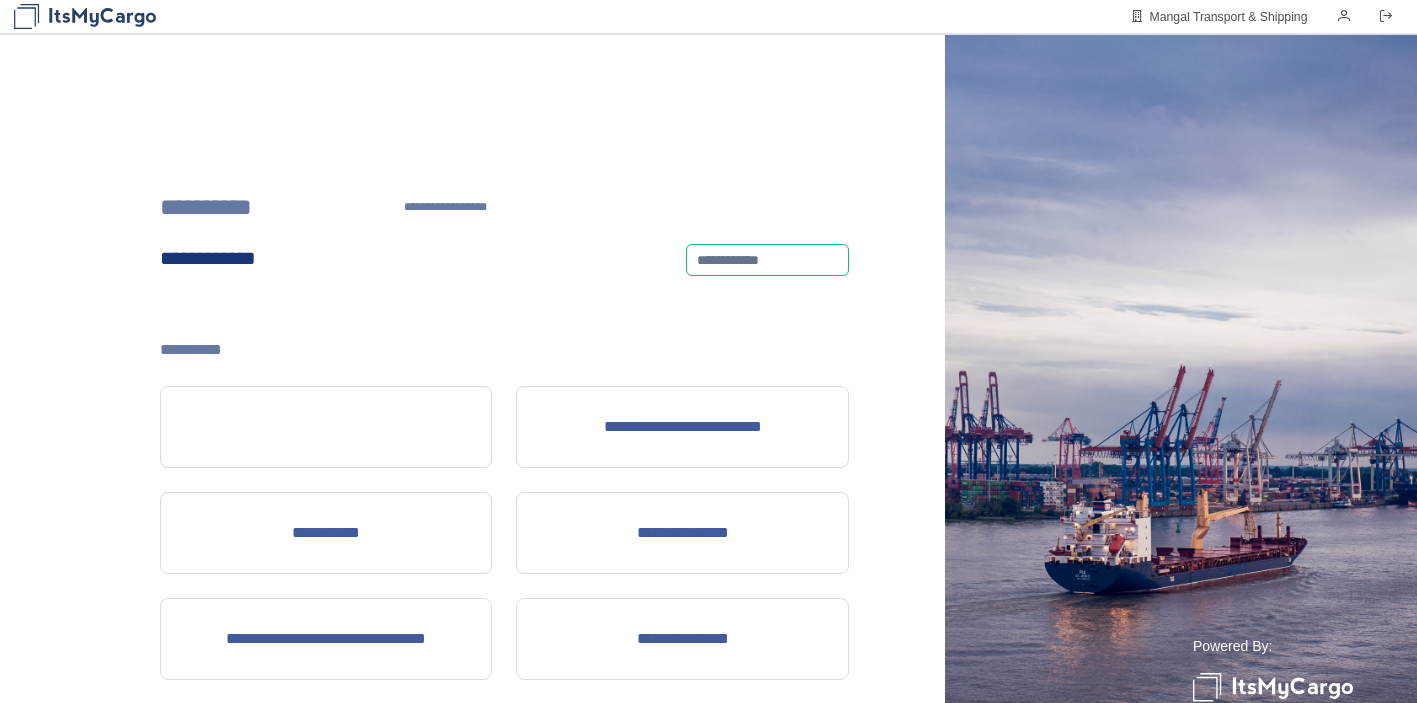 click at bounding box center [767, 260] 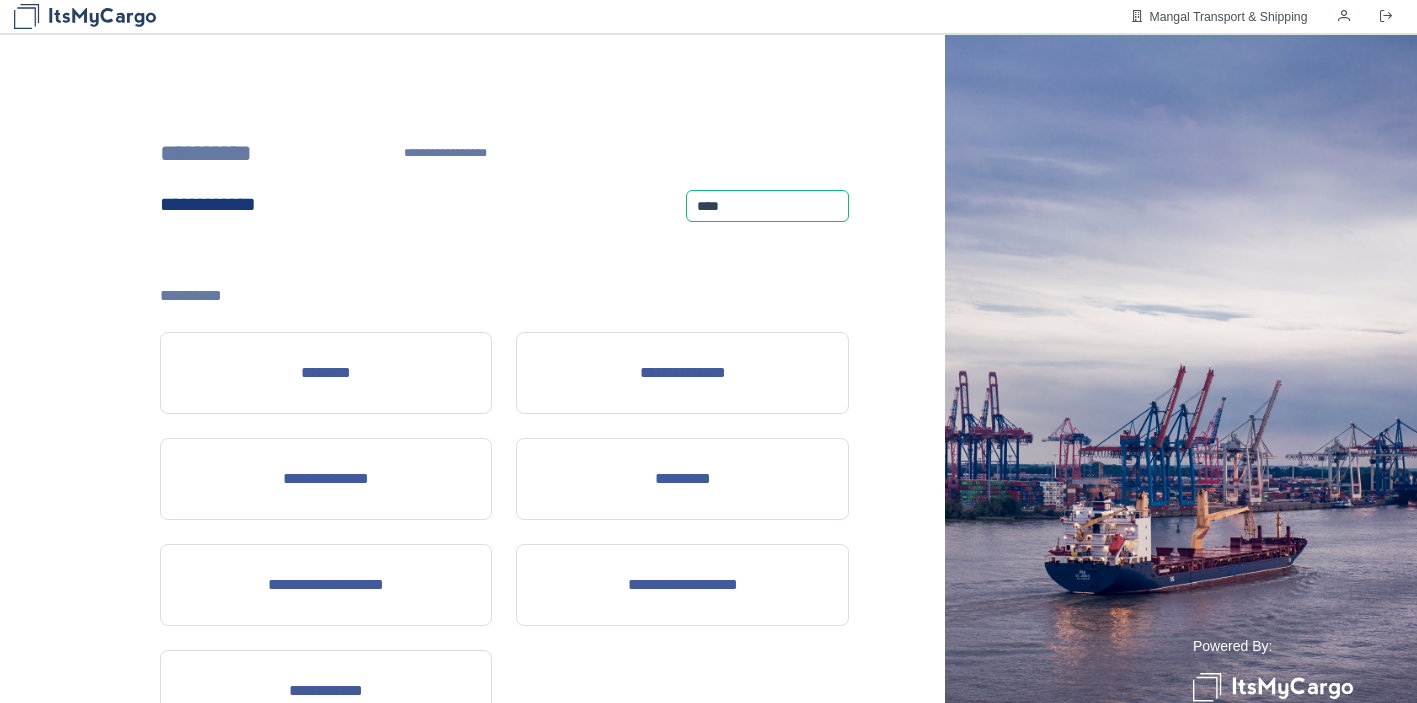 scroll, scrollTop: 84, scrollLeft: 0, axis: vertical 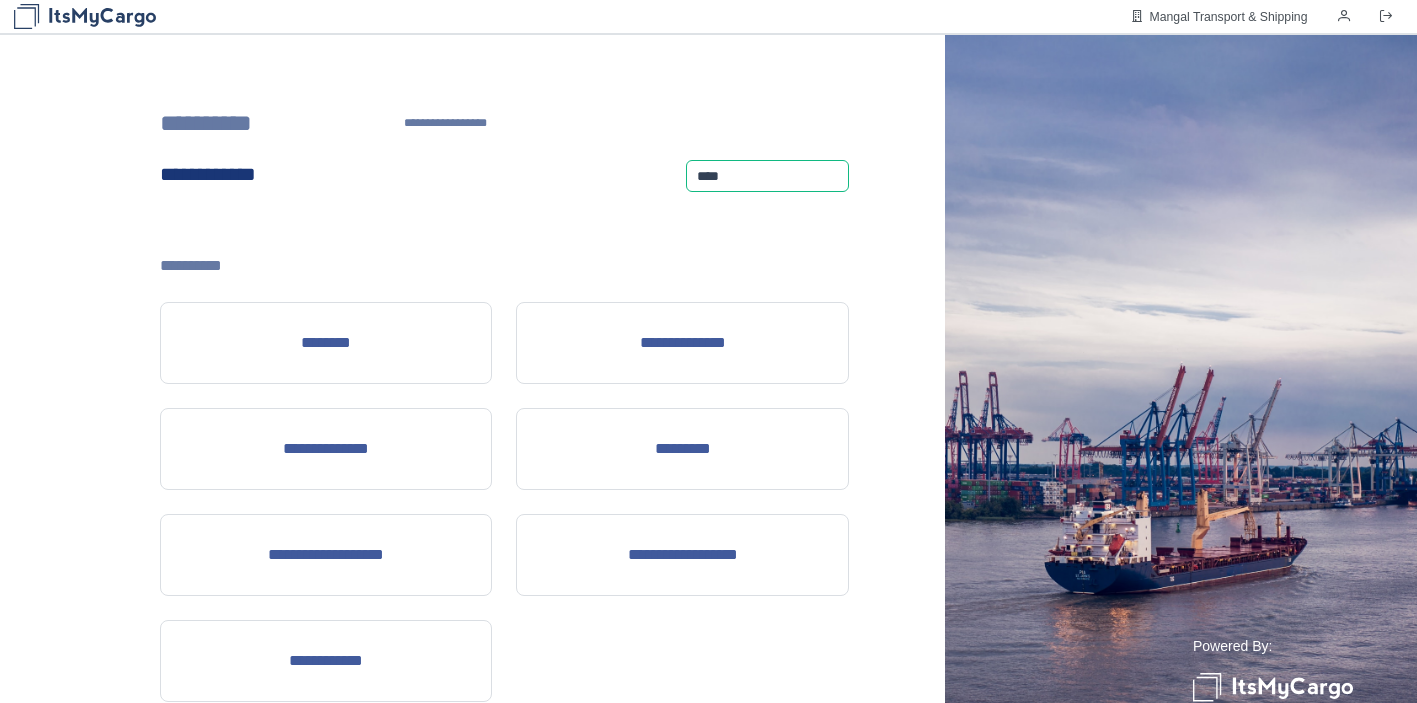 type on "****" 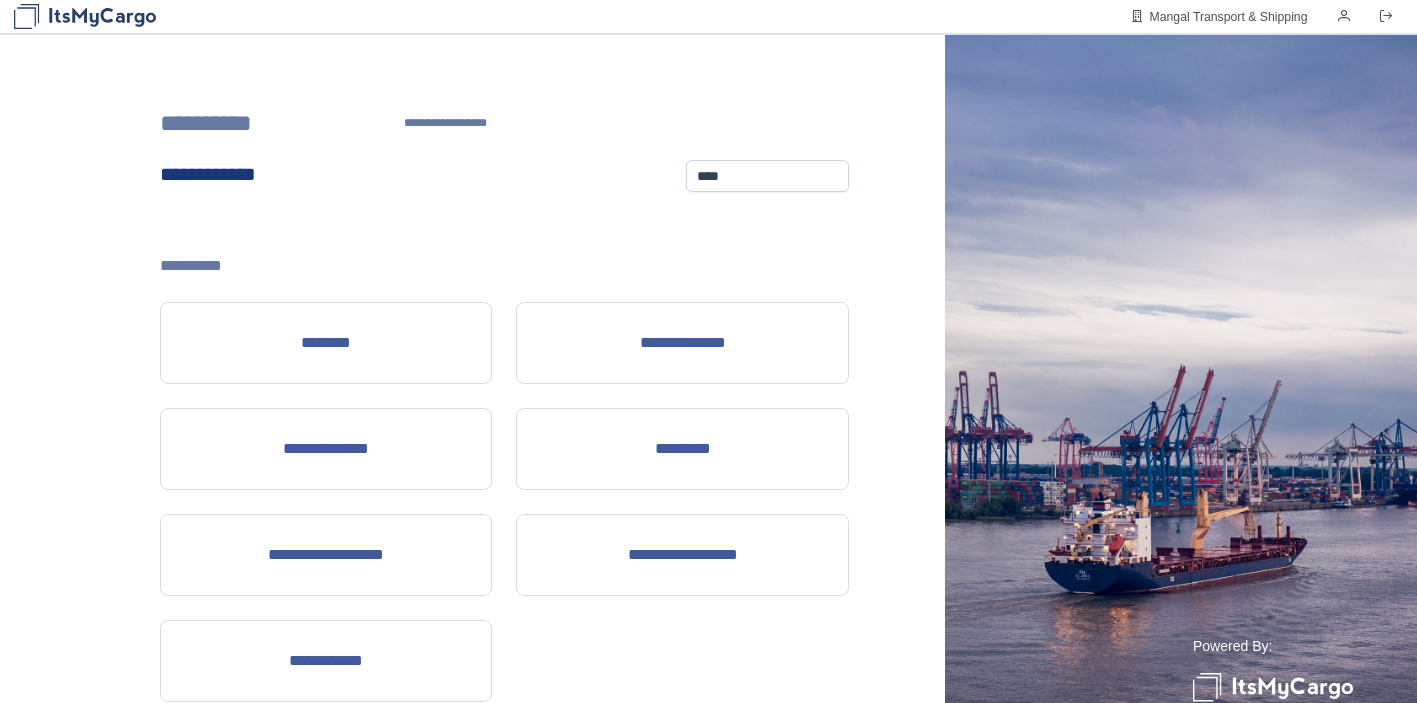 click on "**********" 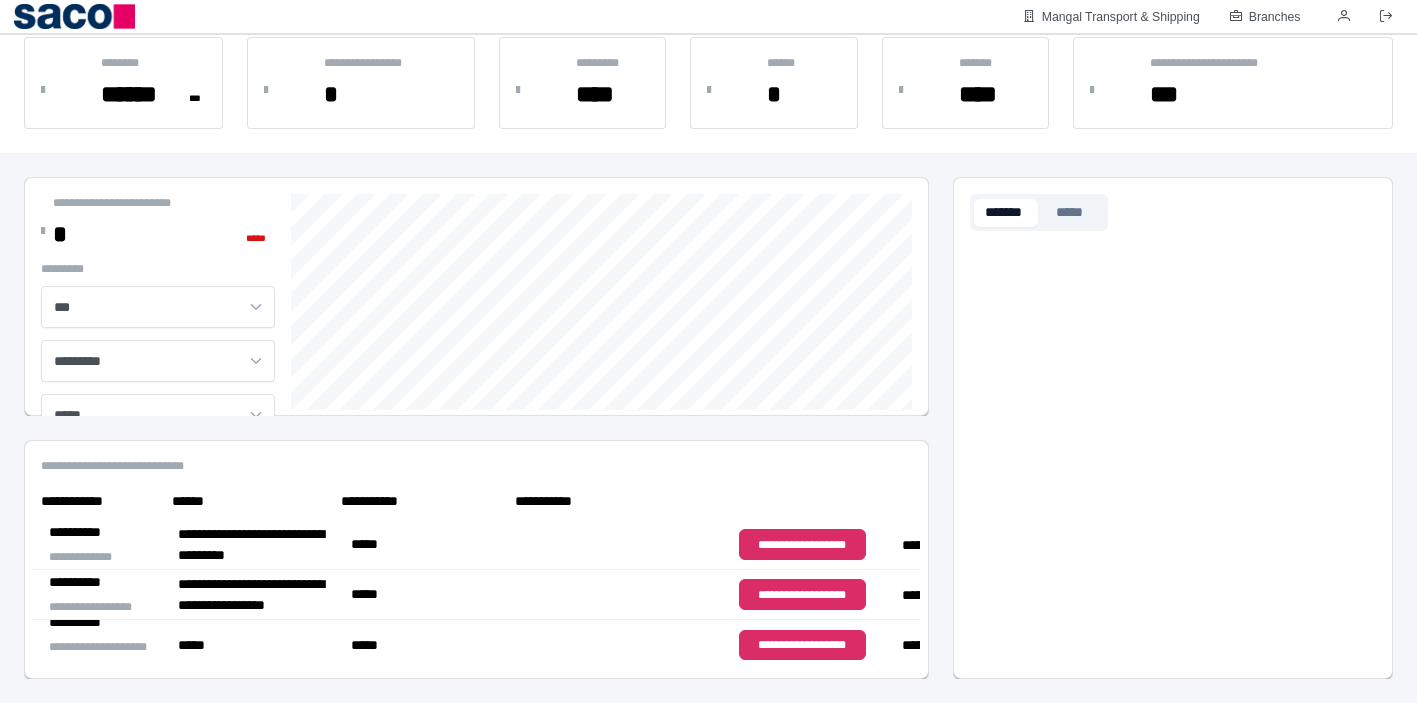 scroll, scrollTop: 0, scrollLeft: 0, axis: both 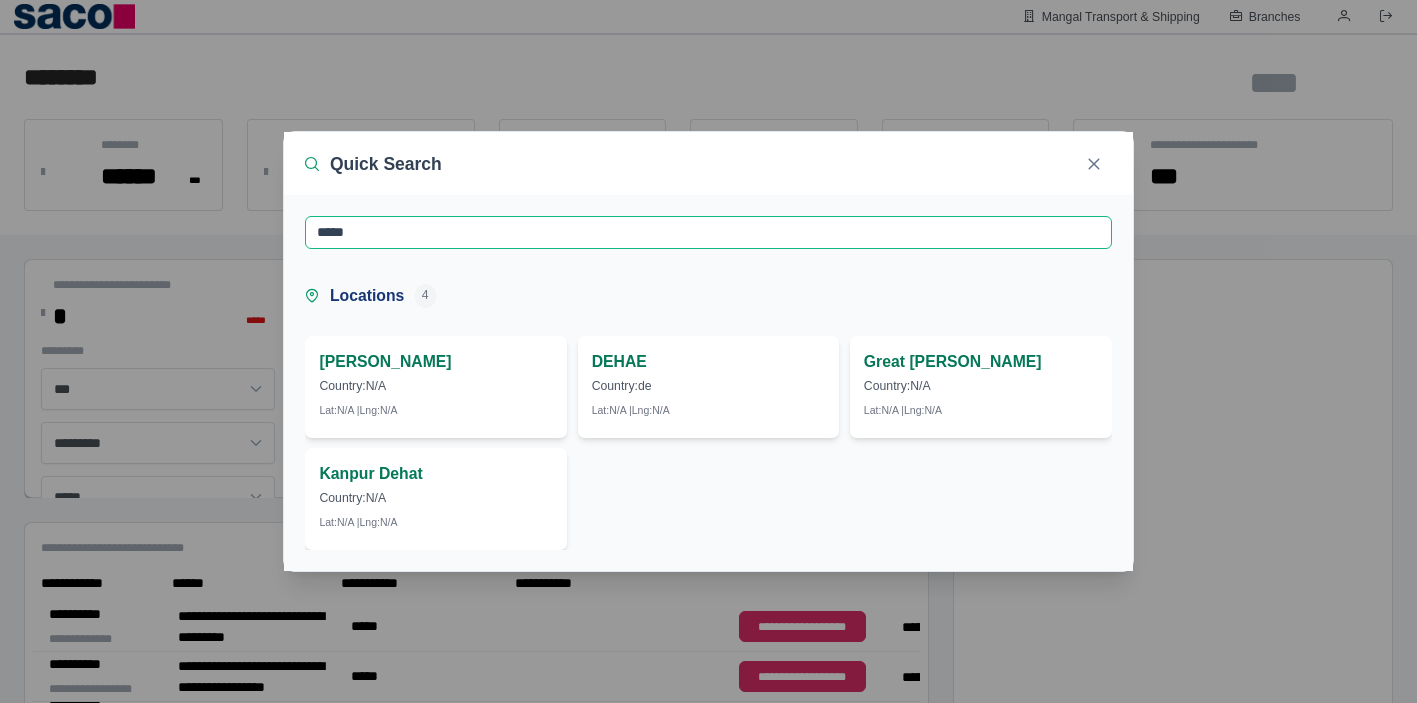 type on "*****" 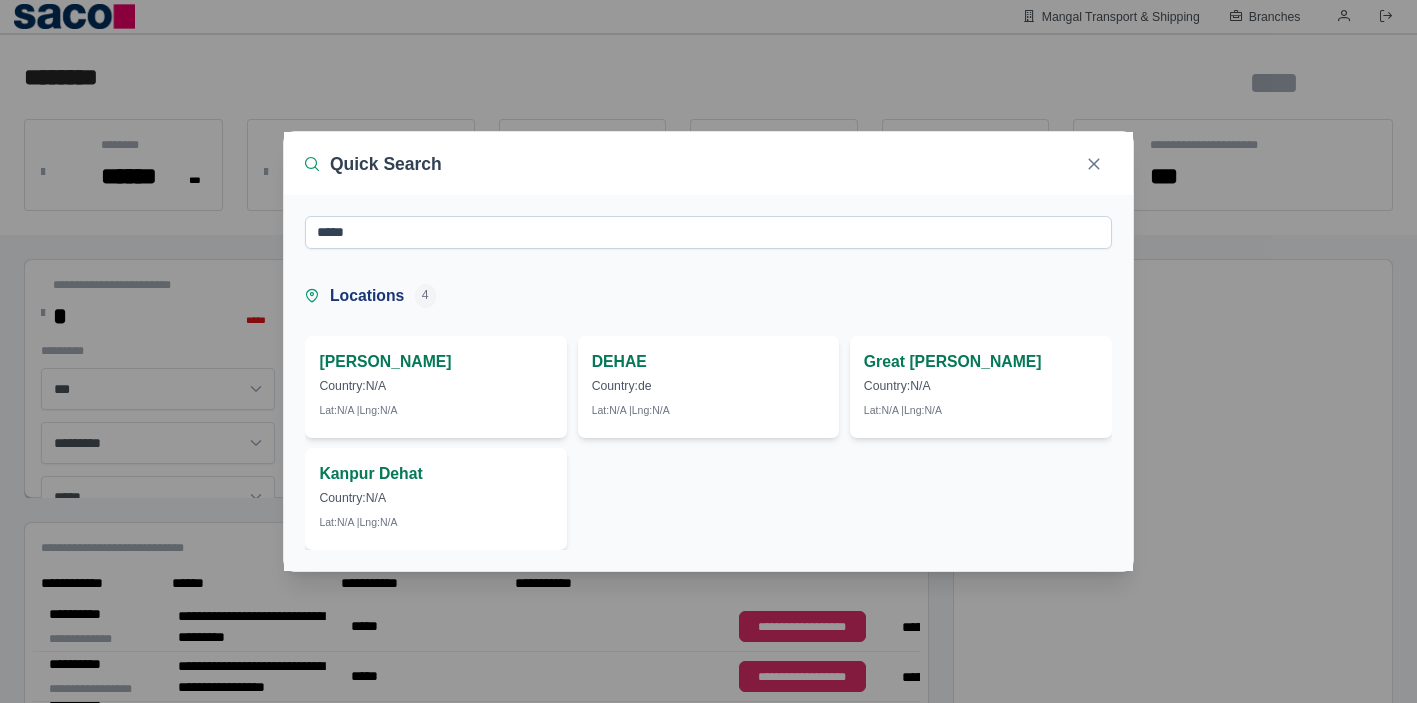 click on "*****  Locations   4   Denham  Country:  N/A  Lat:  N/A |  Lng:  N/A   DEHAE  Country:  de  Lat:  N/A |  Lng:  N/A   Great Denham  Country:  N/A  Lat:  N/A |  Lng:  N/A   Kanpur Dehat  Country:  N/A  Lat:  N/A |  Lng:  N/A" at bounding box center [708, 382] 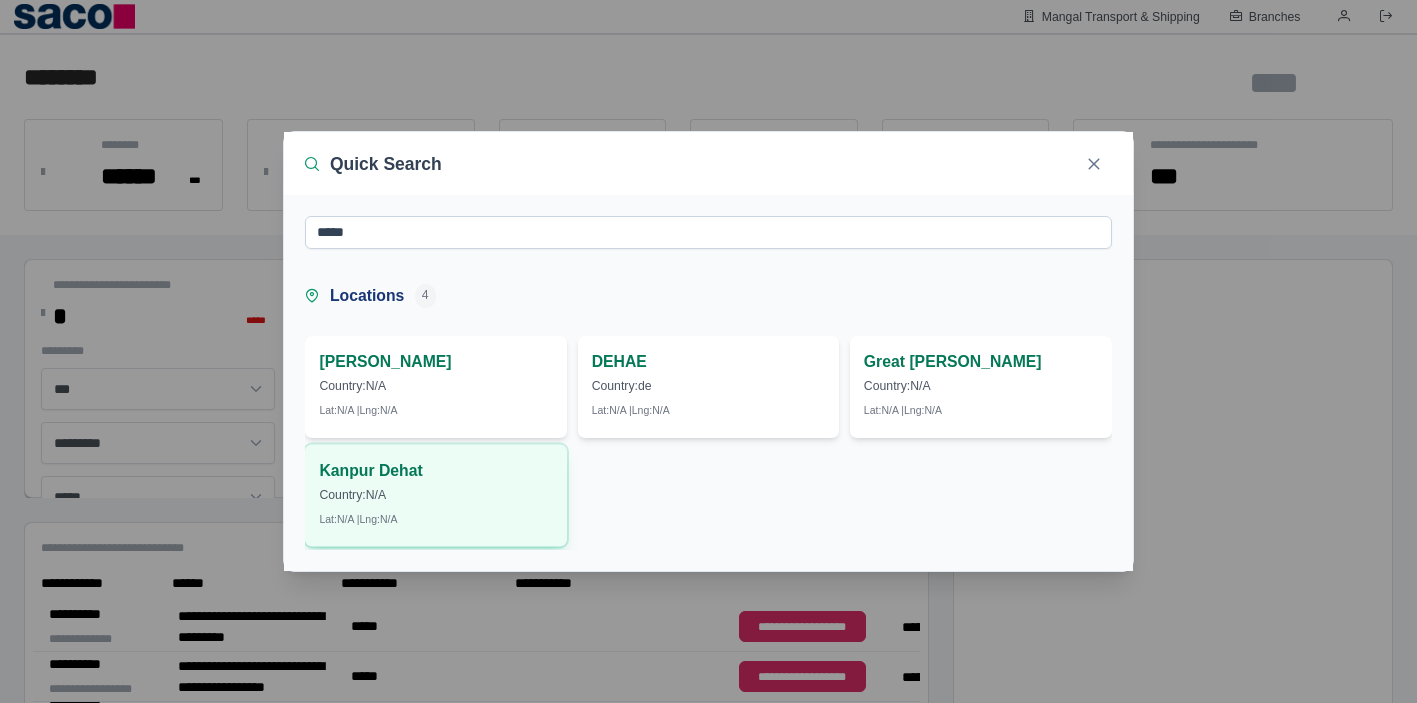 click on "*****  Locations   4   Denham  Country:  N/A  Lat:  N/A |  Lng:  N/A   DEHAE  Country:  de  Lat:  N/A |  Lng:  N/A   Great Denham  Country:  N/A  Lat:  N/A |  Lng:  N/A   Kanpur Dehat  Country:  N/A  Lat:  N/A |  Lng:  N/A" at bounding box center [708, 382] 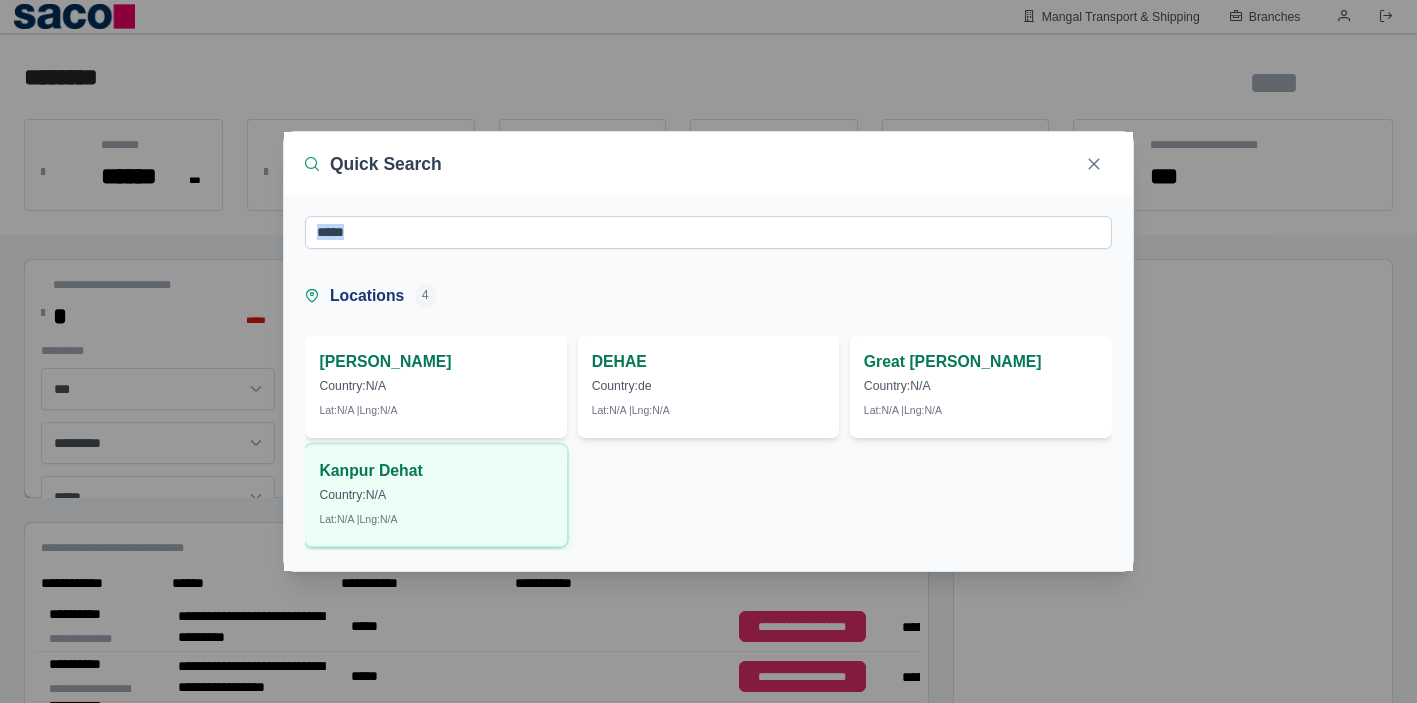 click on "*****  Locations   4   Denham  Country:  N/A  Lat:  N/A |  Lng:  N/A   DEHAE  Country:  de  Lat:  N/A |  Lng:  N/A   Great Denham  Country:  N/A  Lat:  N/A |  Lng:  N/A   Kanpur Dehat  Country:  N/A  Lat:  N/A |  Lng:  N/A" at bounding box center [708, 382] 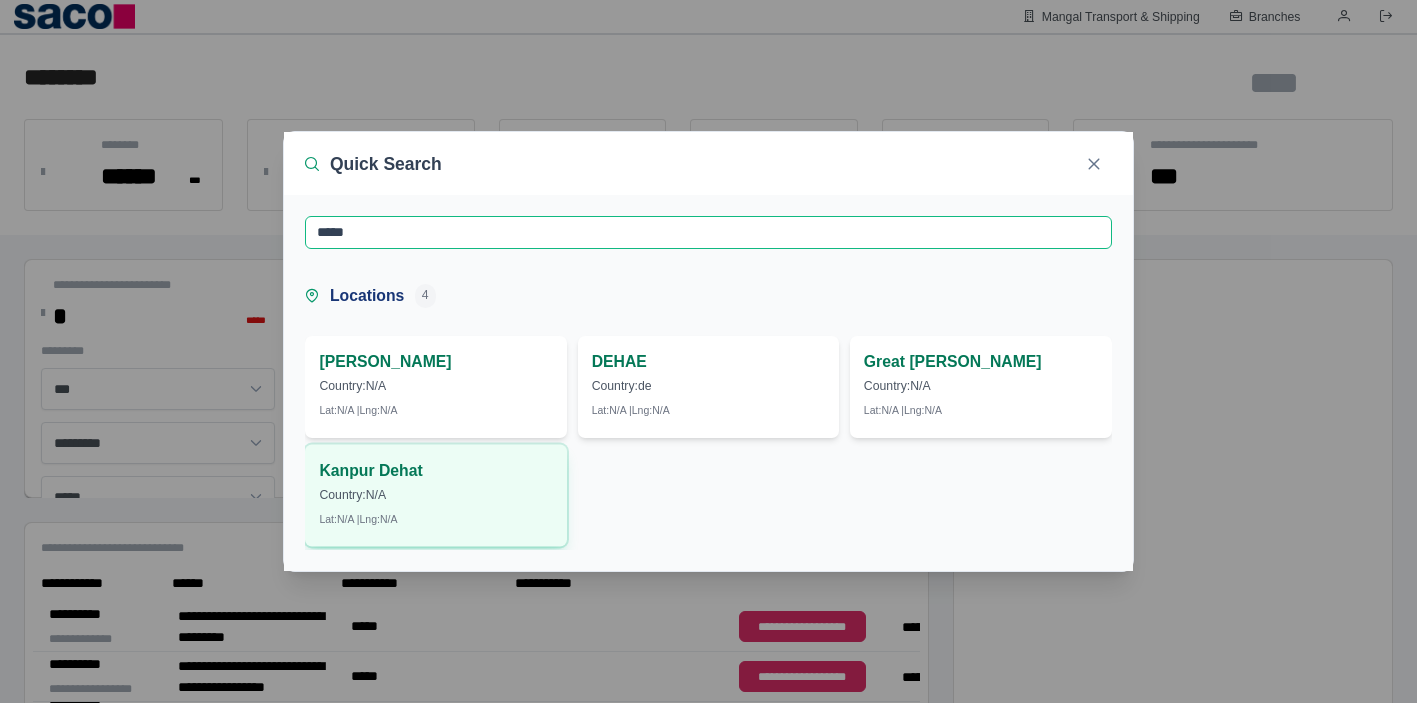 click on "*****" at bounding box center [708, 232] 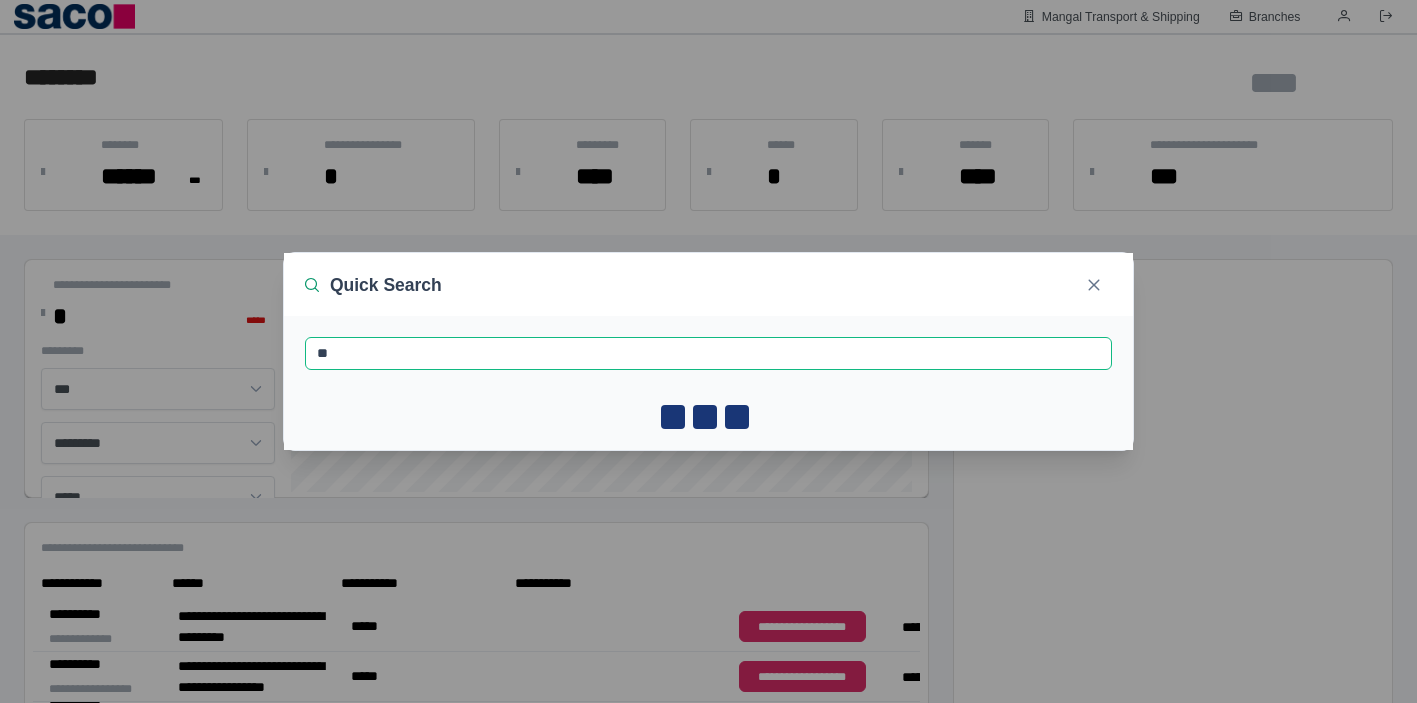 type on "*" 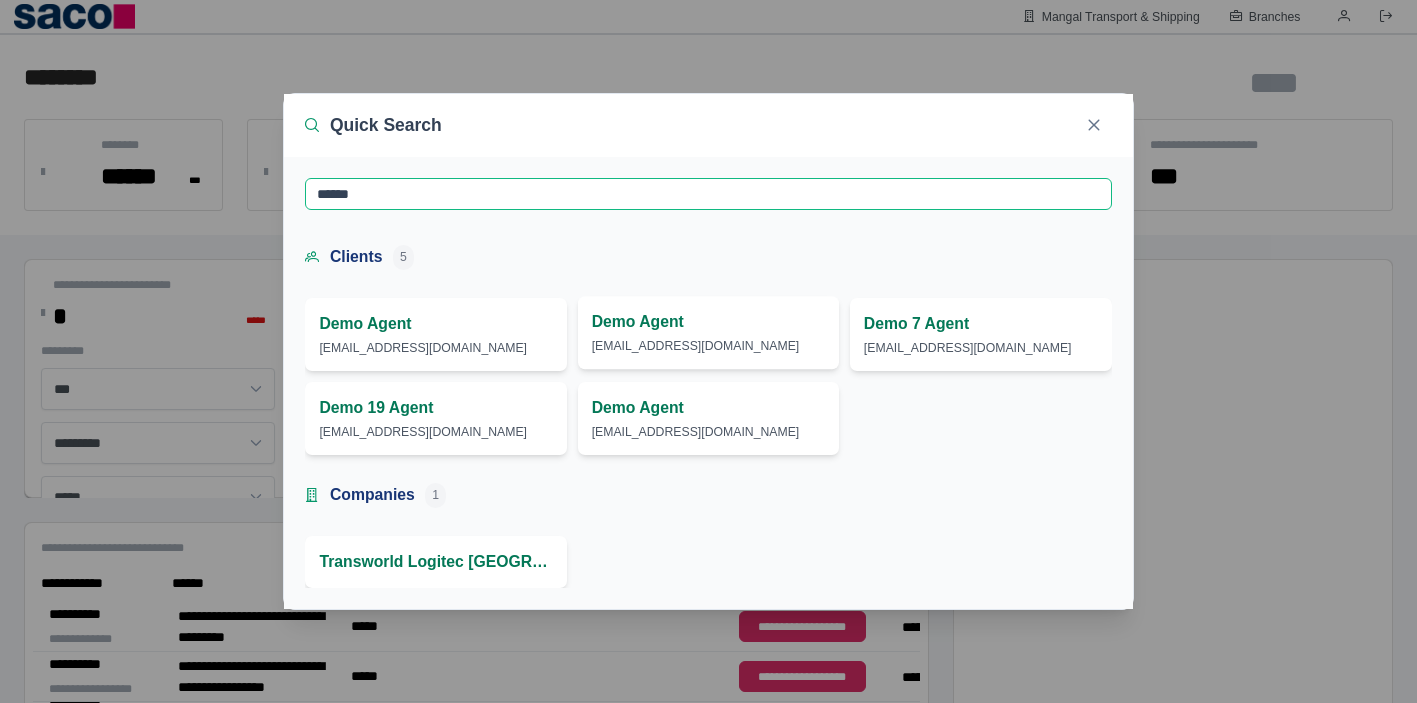 type on "******" 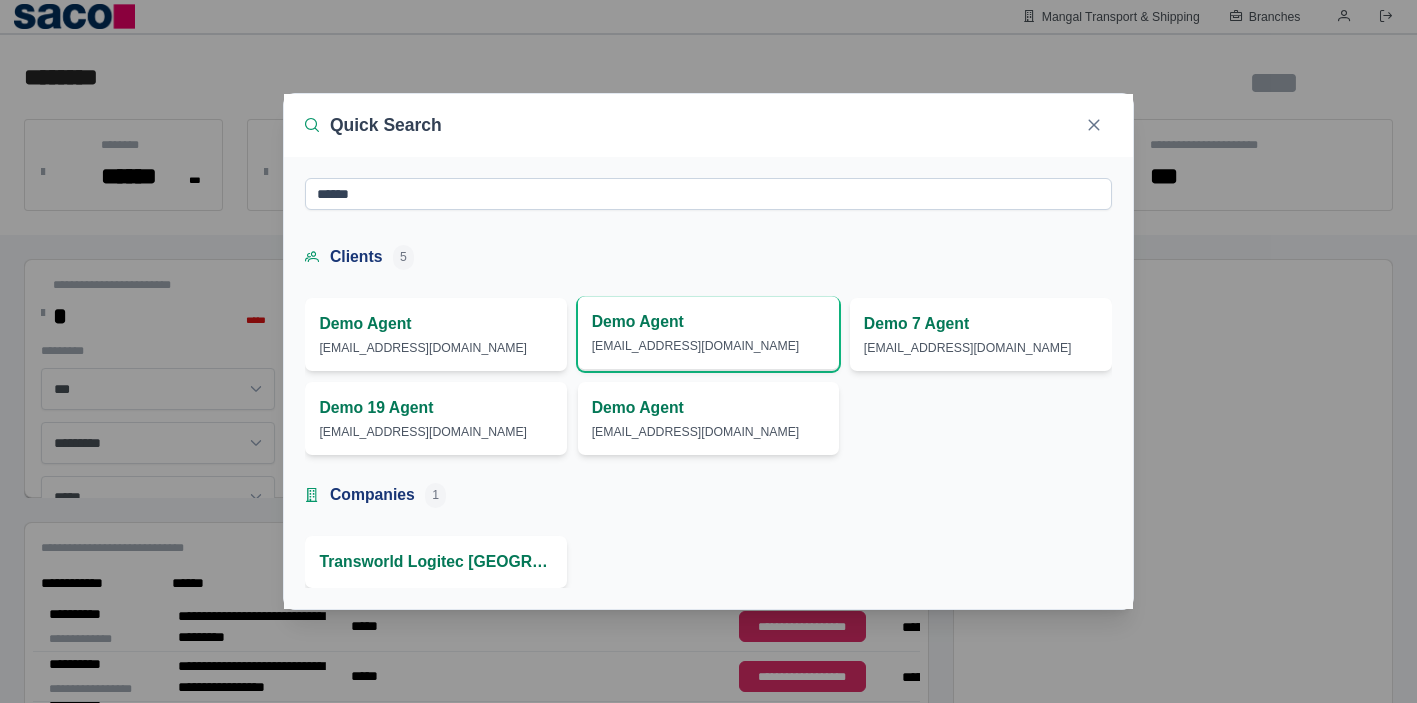 click on "Demo Agent   demoagent@saco.ecuador.com" at bounding box center (709, 333) 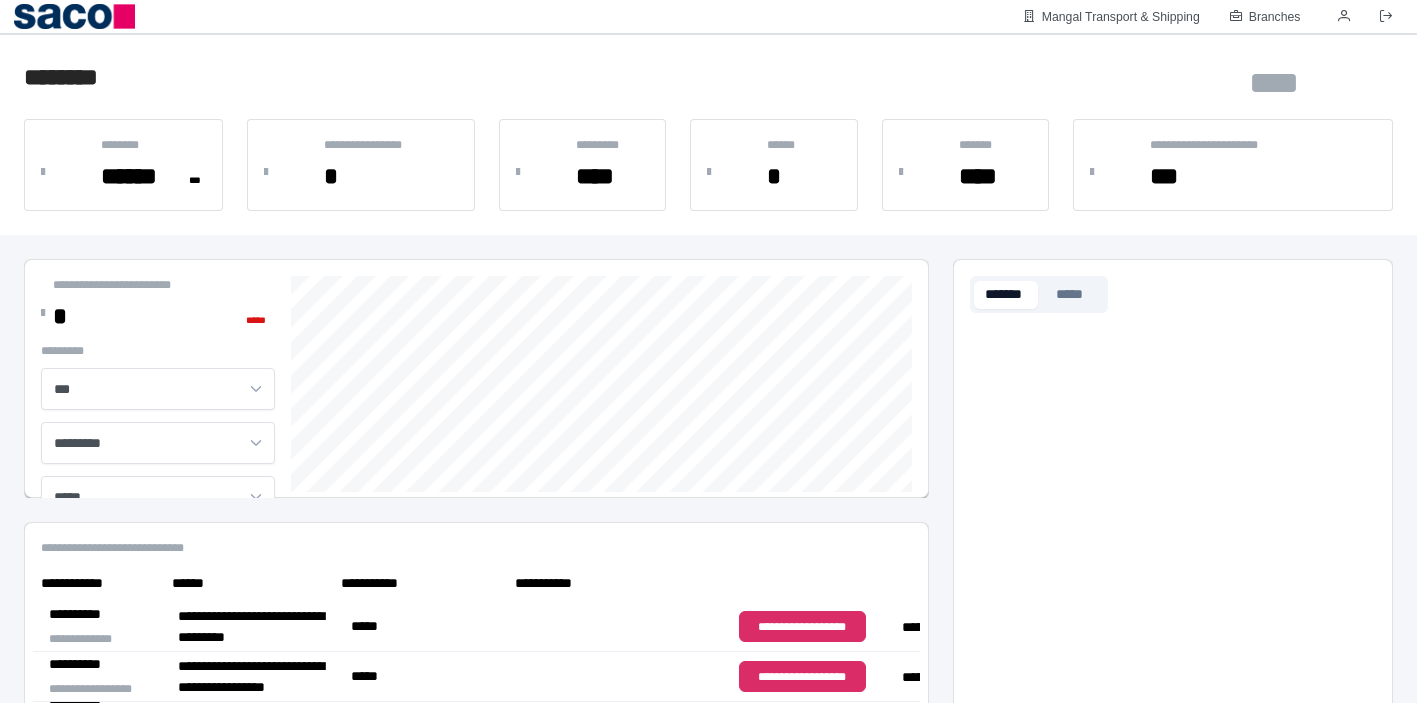 click on "****** *" 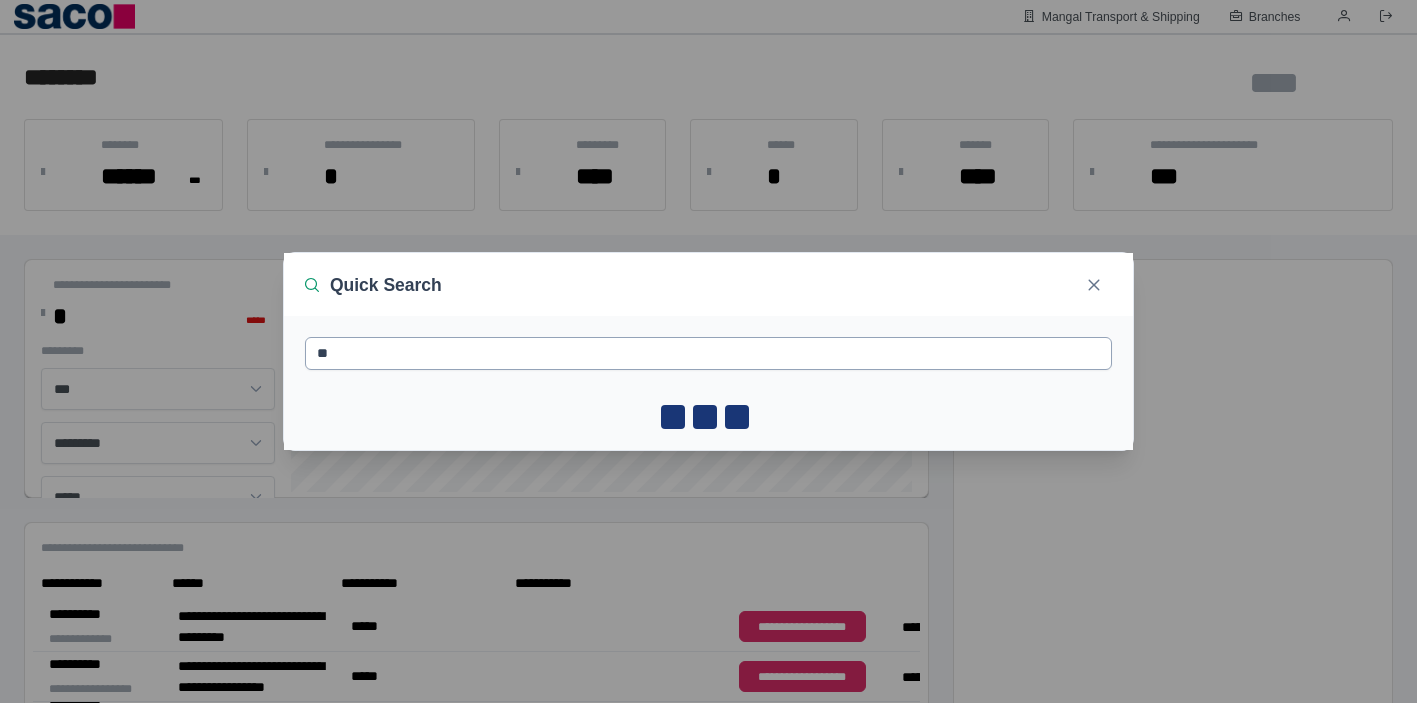 type on "*" 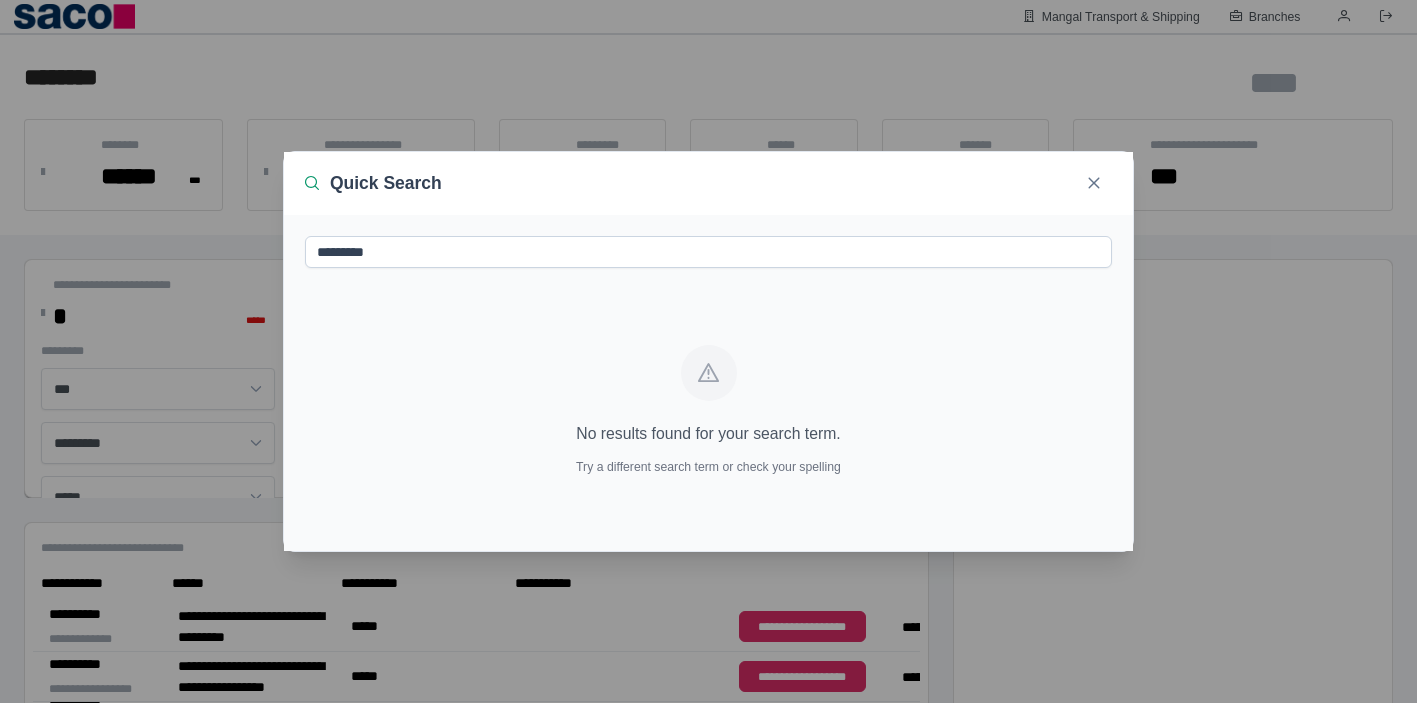 type on "*********" 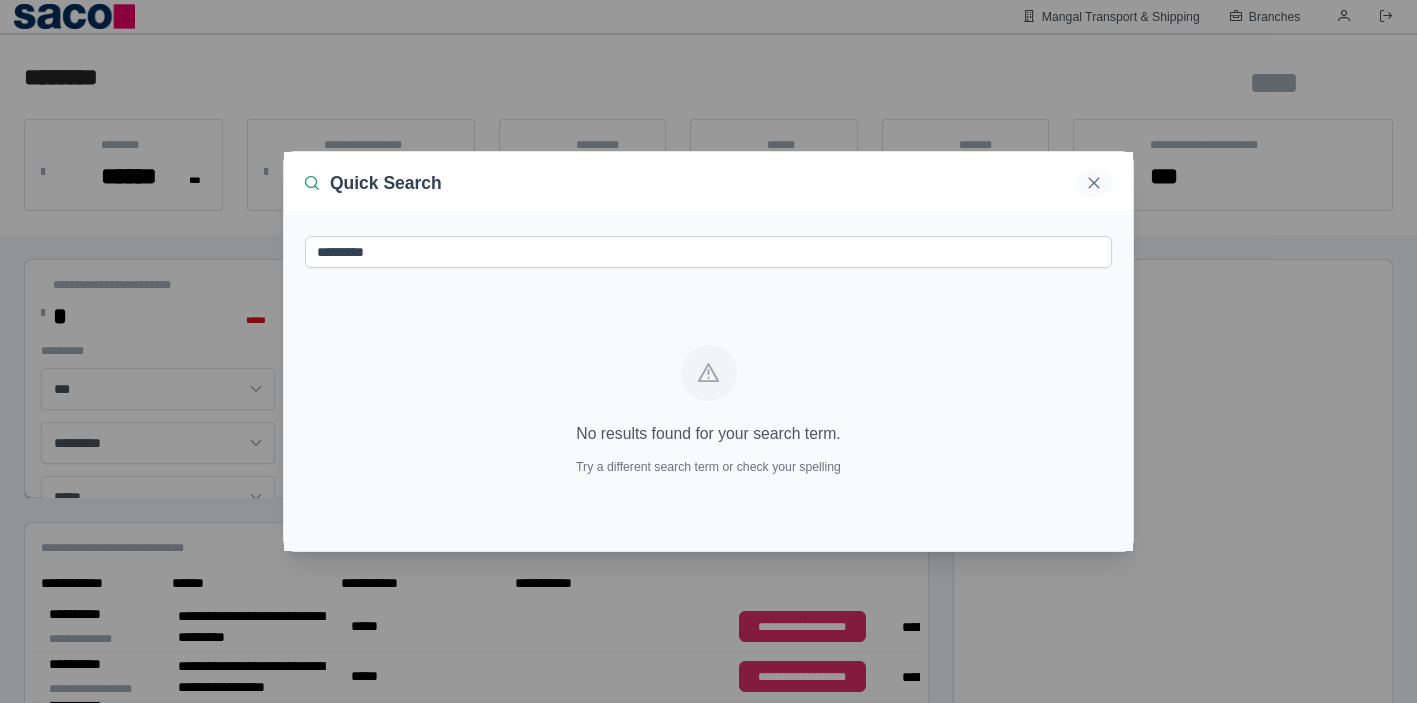 click at bounding box center (1094, 183) 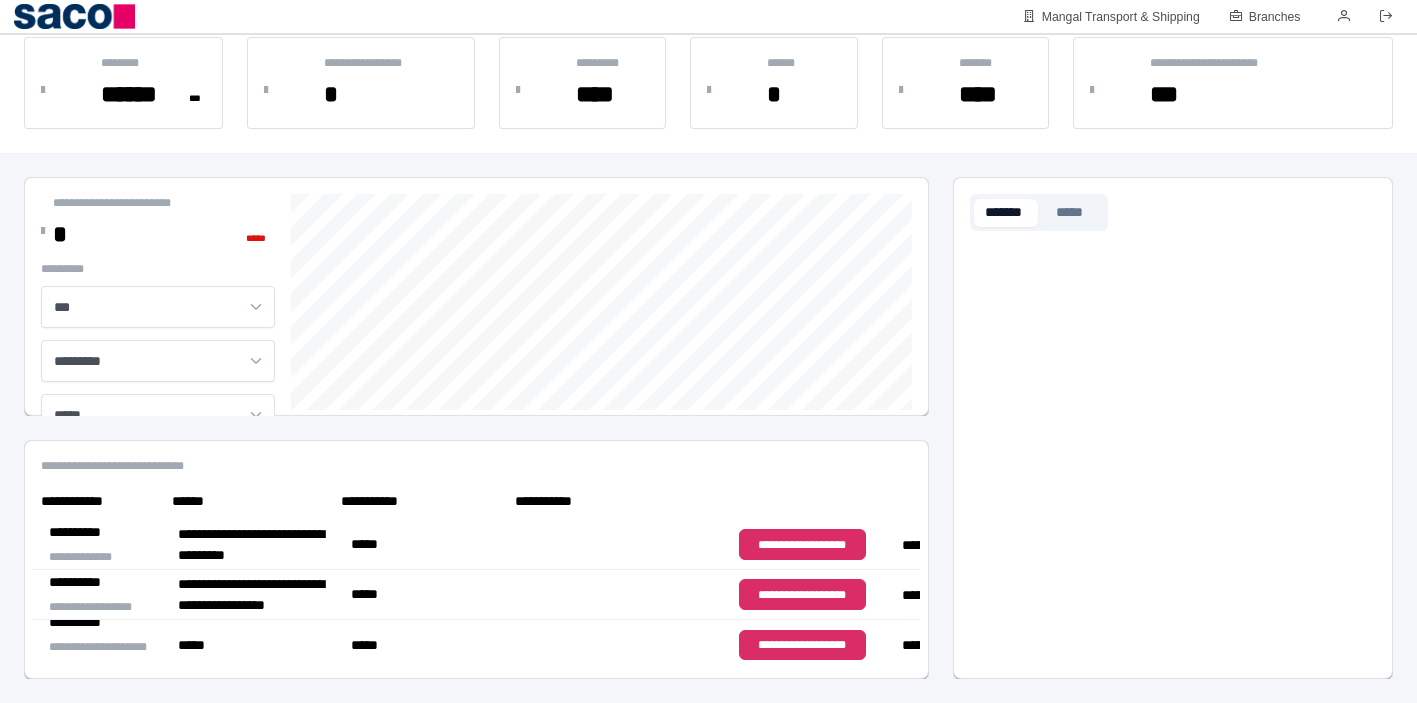 scroll, scrollTop: 0, scrollLeft: 0, axis: both 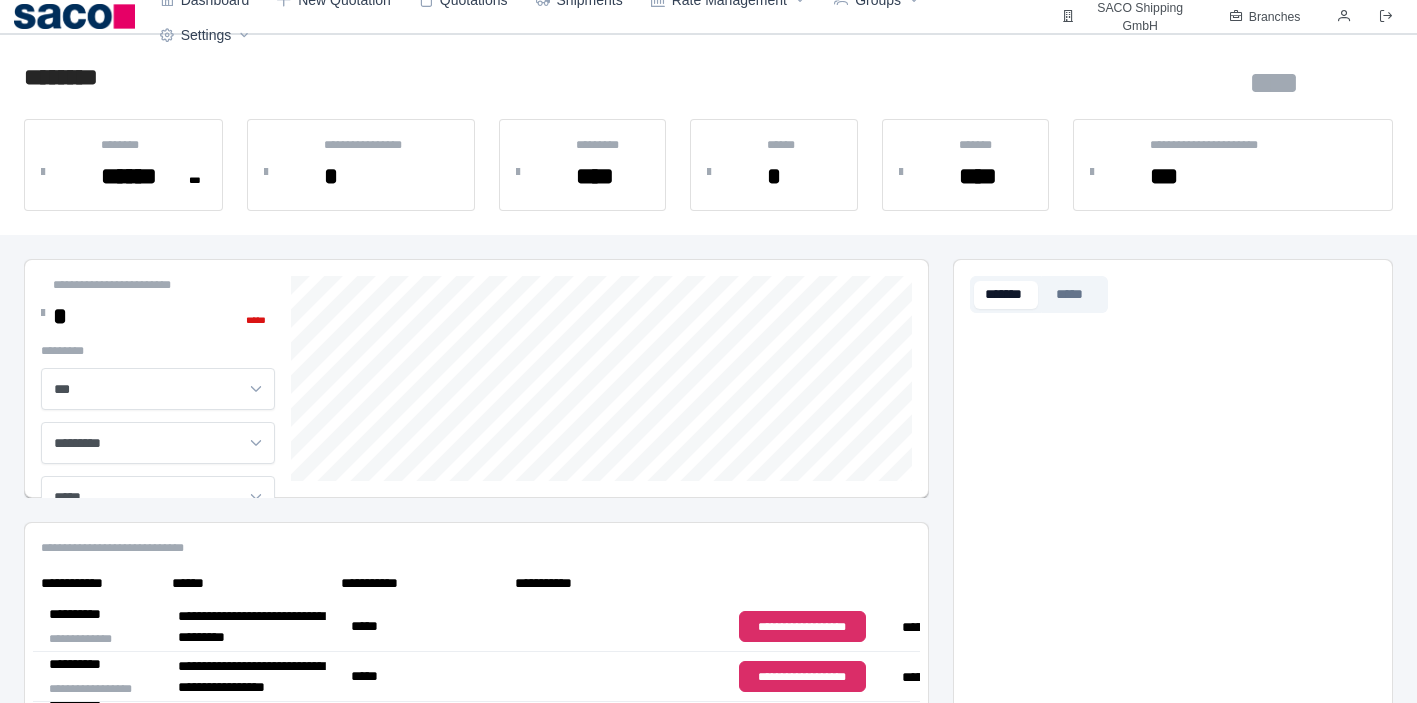 click on "**********" 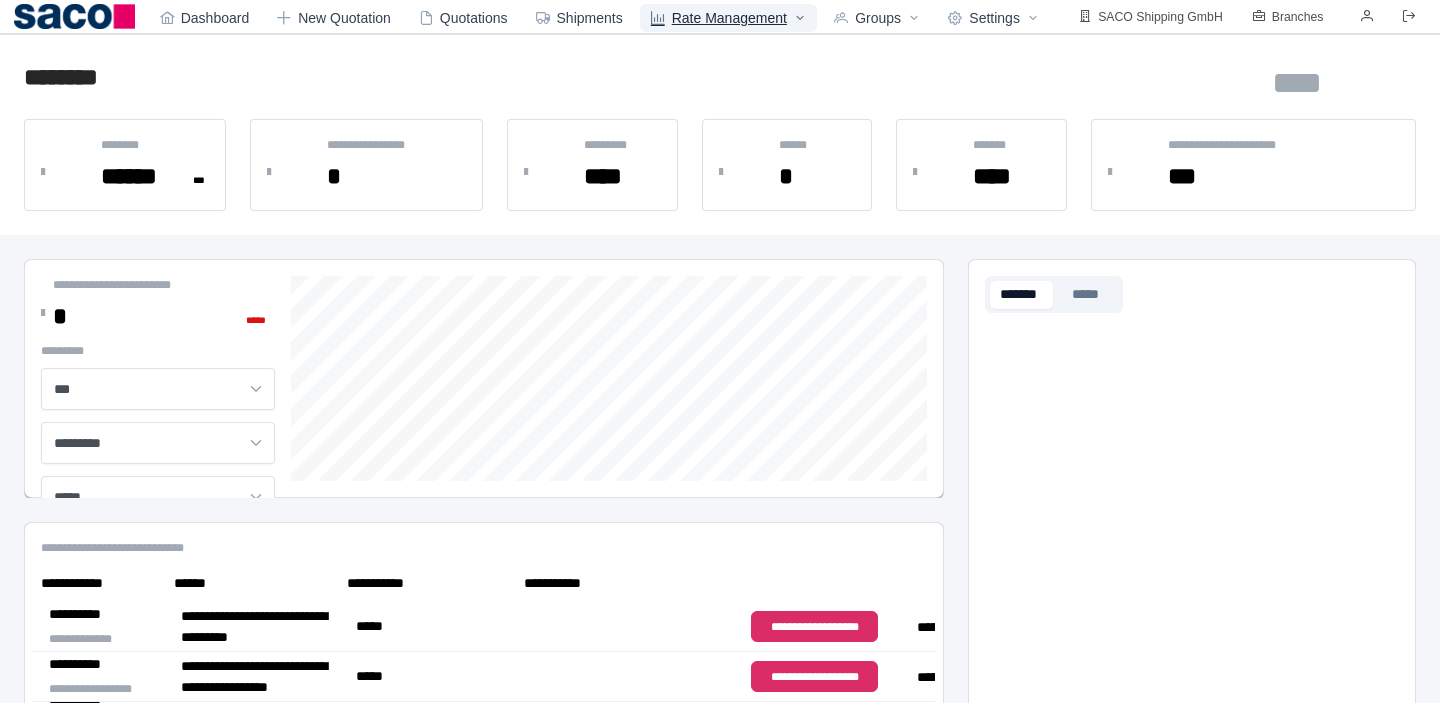 click on "Rate Management" at bounding box center [728, 18] 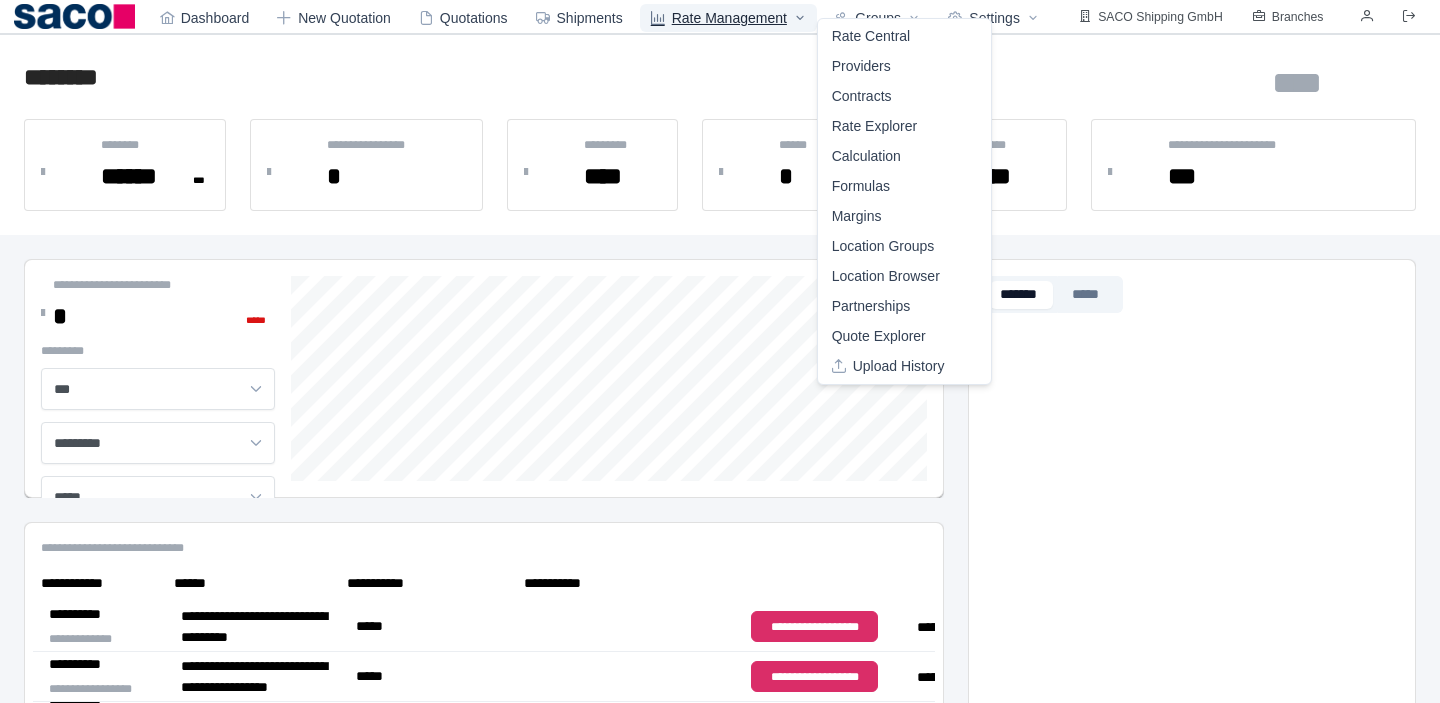 click on "Rate Management" at bounding box center [728, 18] 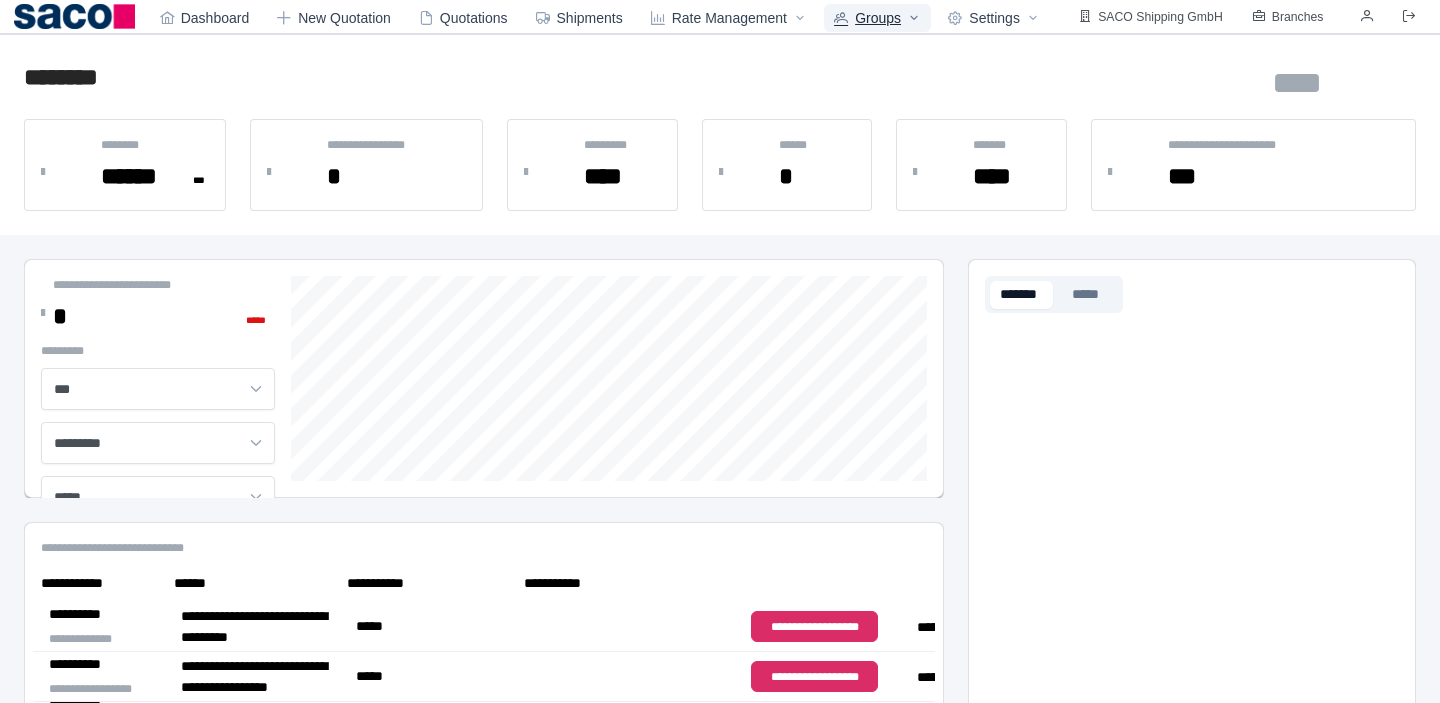 click on "Groups" at bounding box center [877, 18] 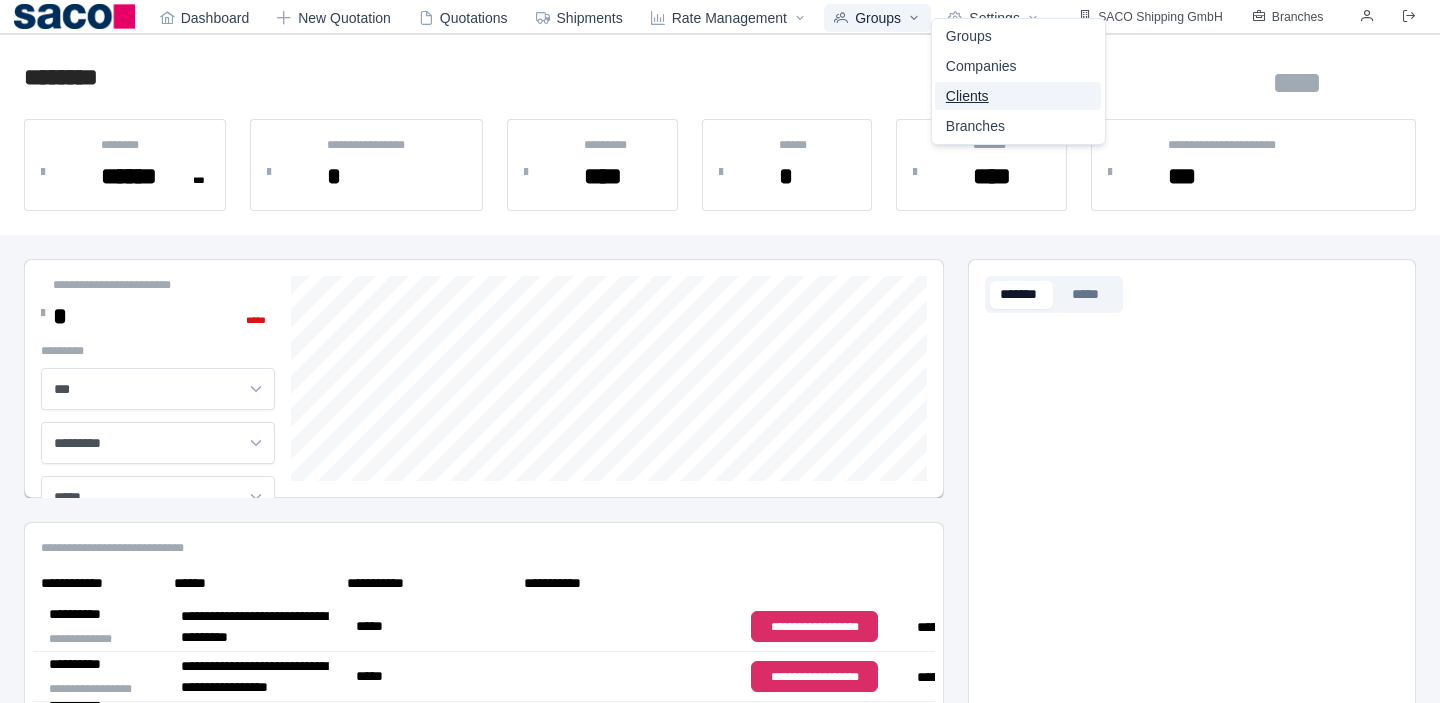 click on "Clients" at bounding box center (1018, 96) 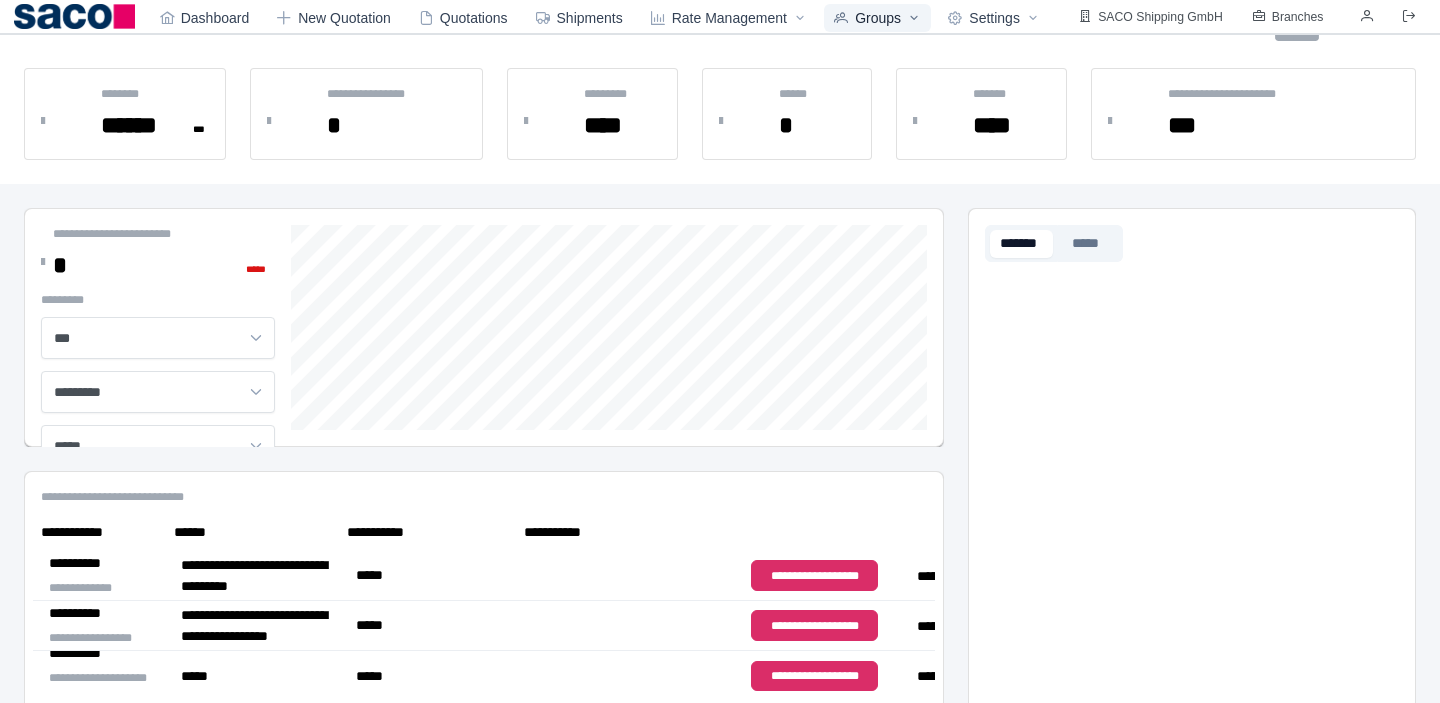 scroll, scrollTop: 0, scrollLeft: 0, axis: both 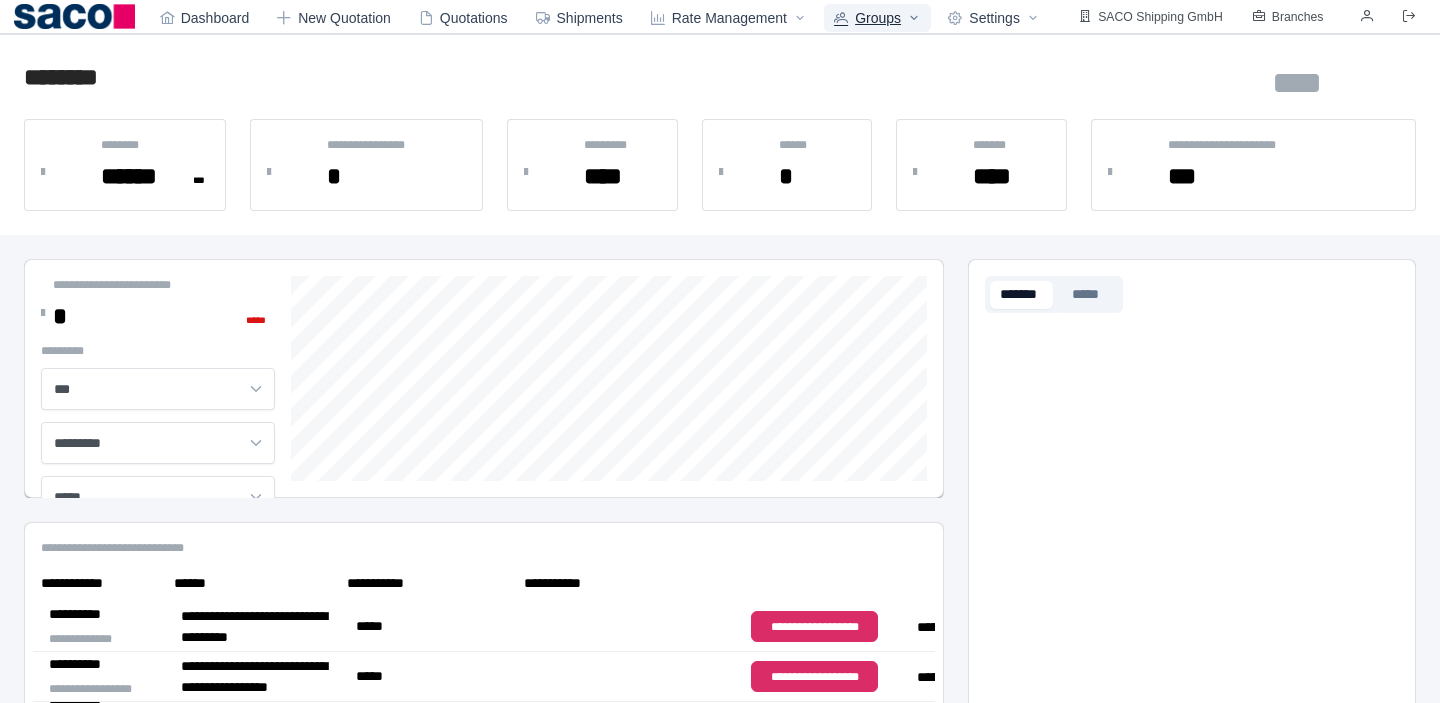 click on "Groups" at bounding box center (877, 18) 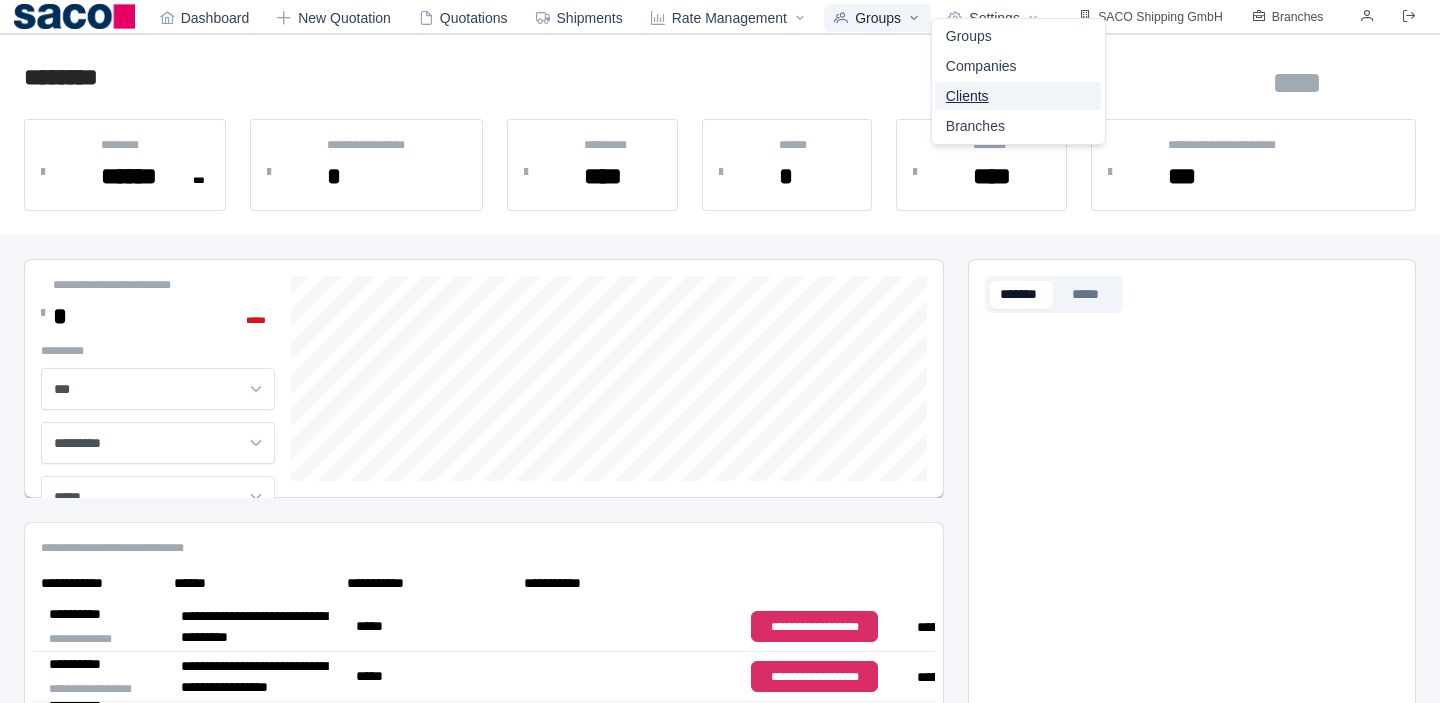 click on "Clients" at bounding box center [1018, 96] 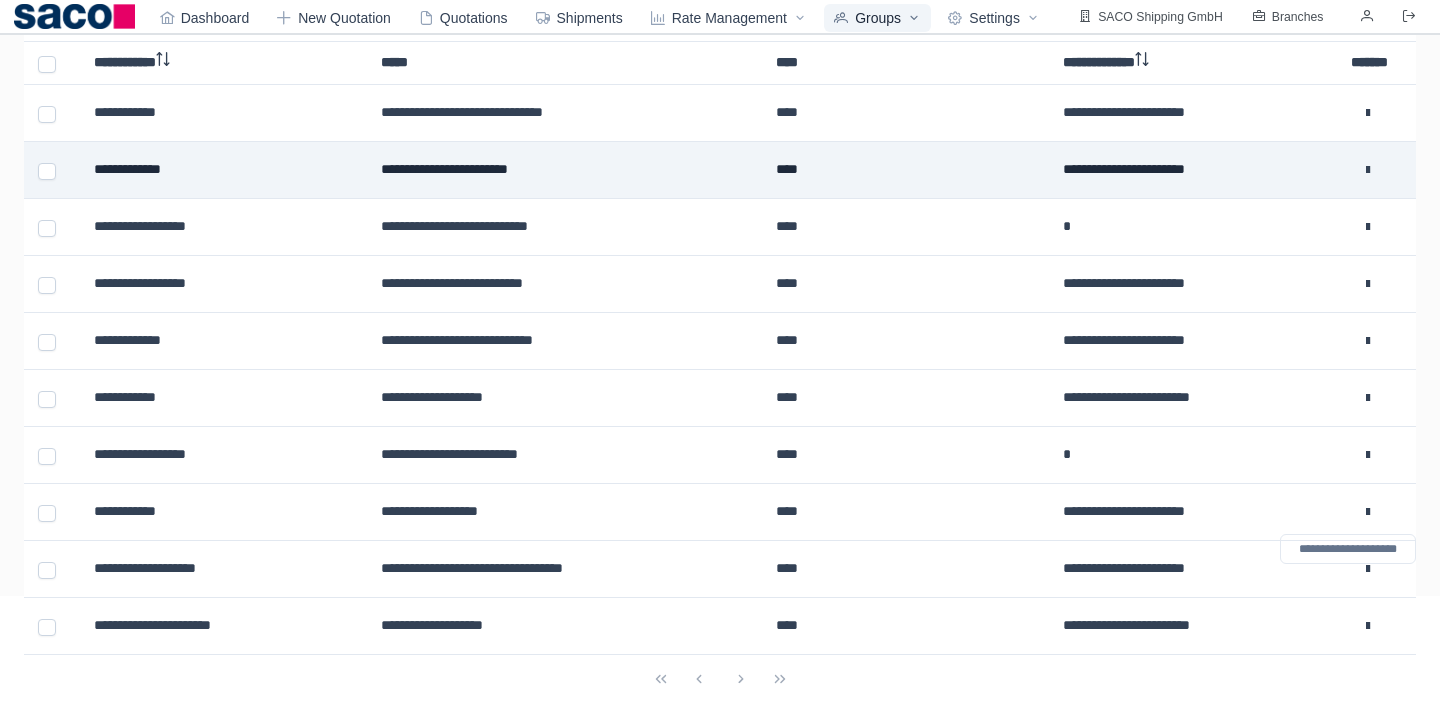 scroll, scrollTop: 0, scrollLeft: 0, axis: both 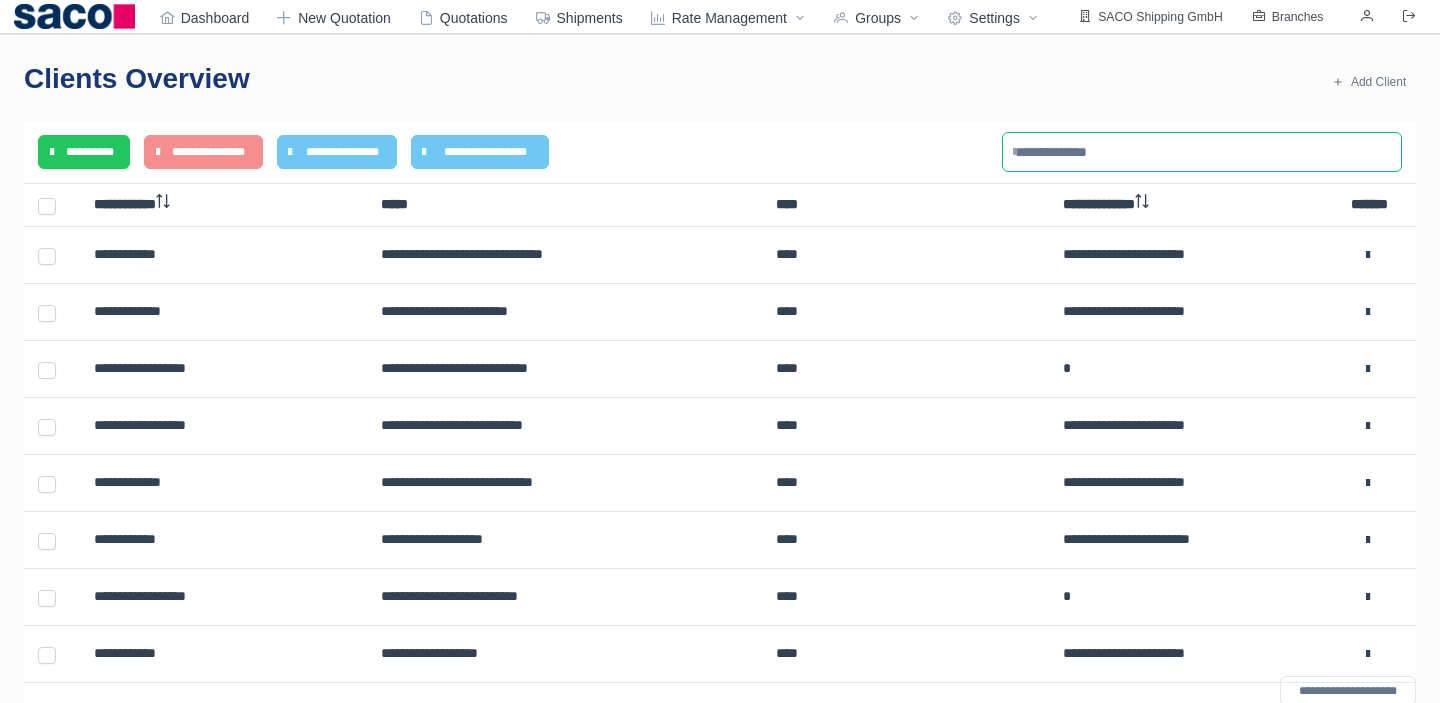 click at bounding box center (1202, 152) 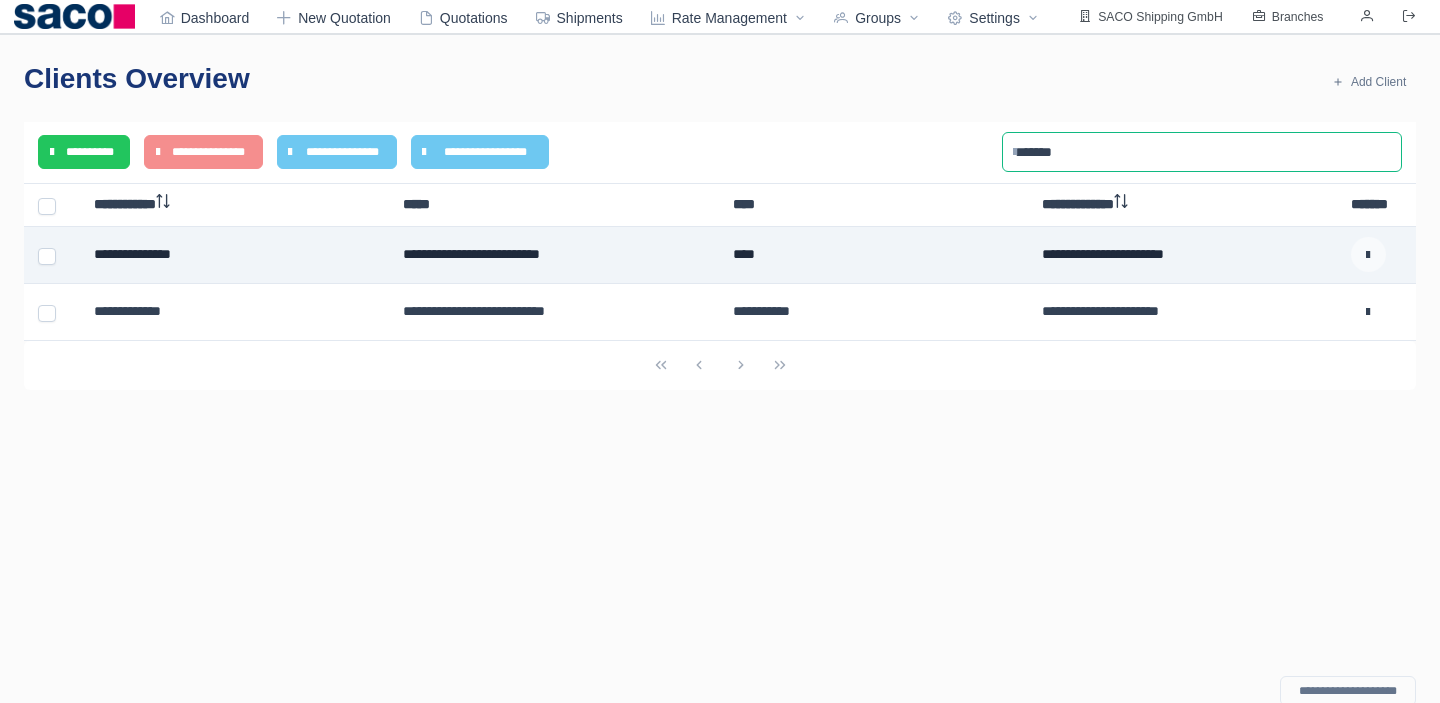 type on "*******" 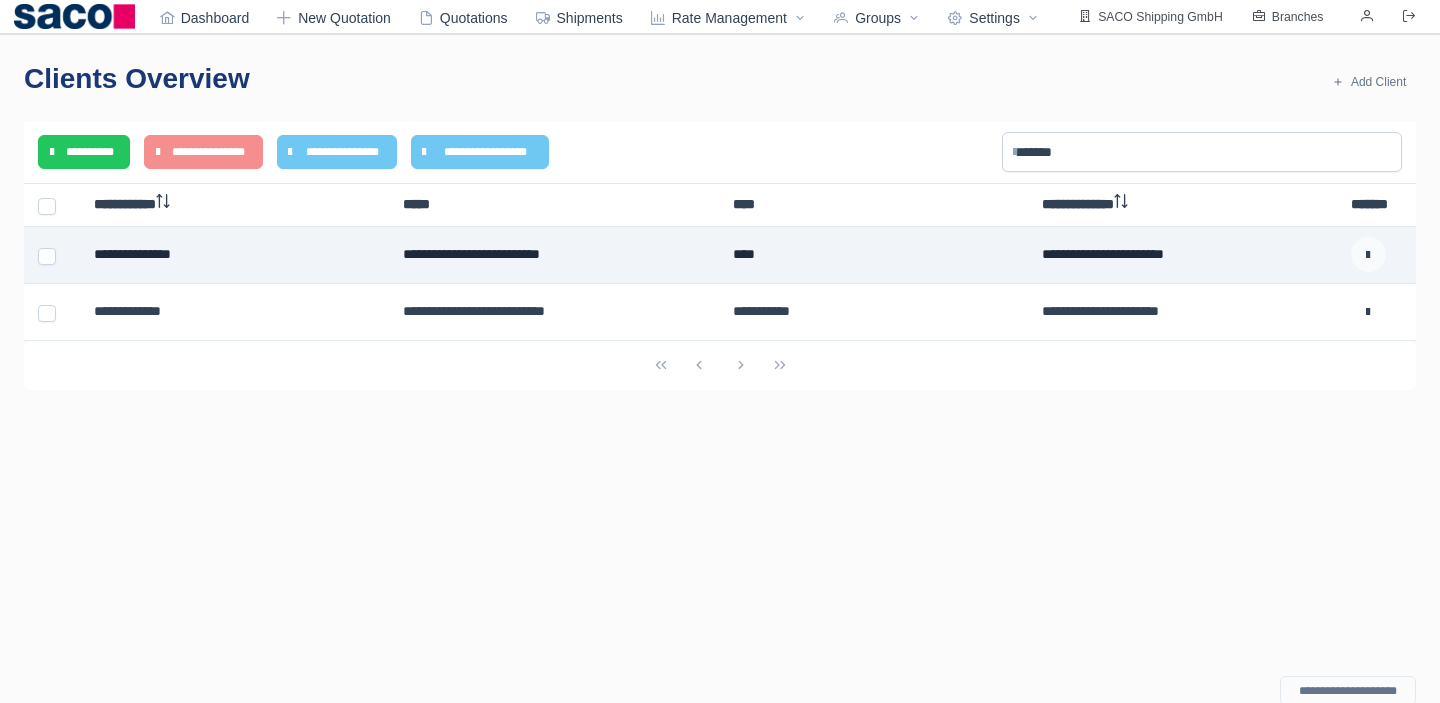 click at bounding box center [1368, 254] 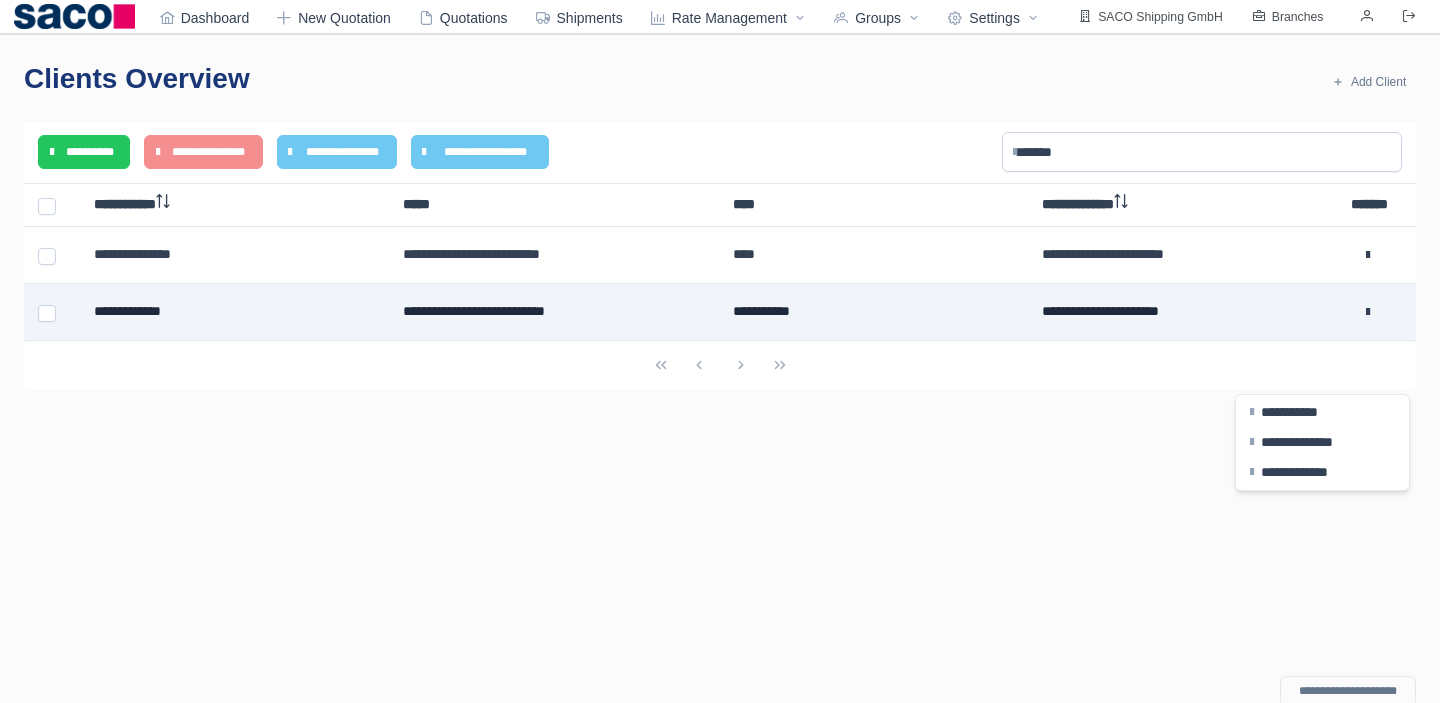 click on "**********" at bounding box center (1182, 312) 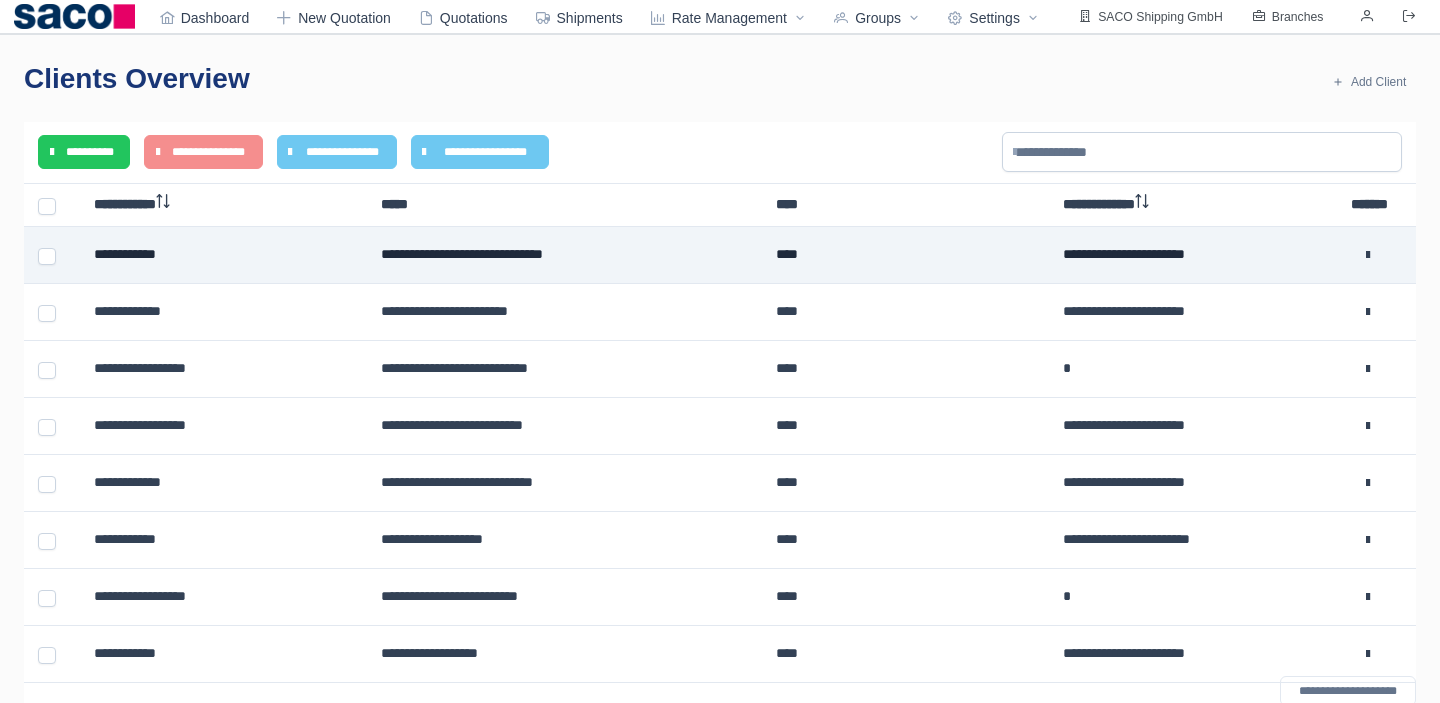 click on "**********" at bounding box center (1192, 255) 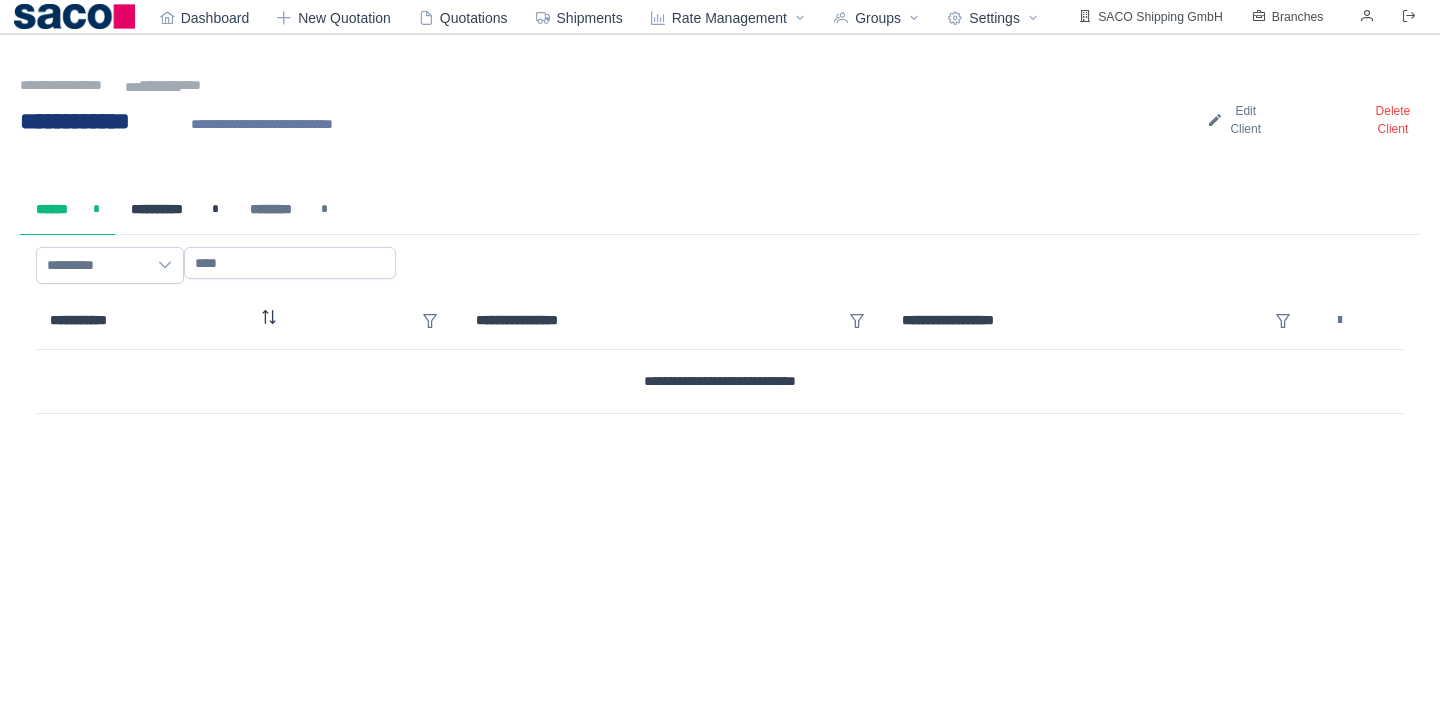 click on "**********" at bounding box center (174, 210) 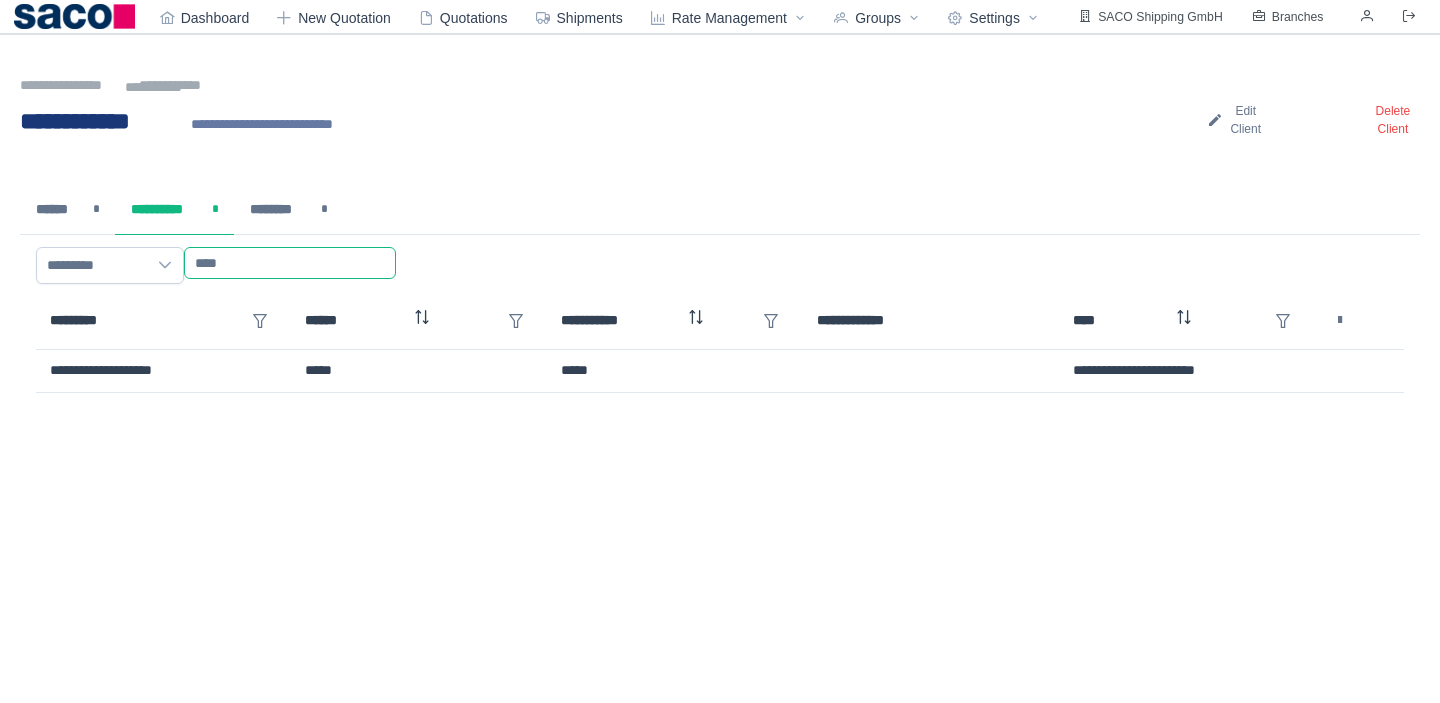 click at bounding box center [290, 263] 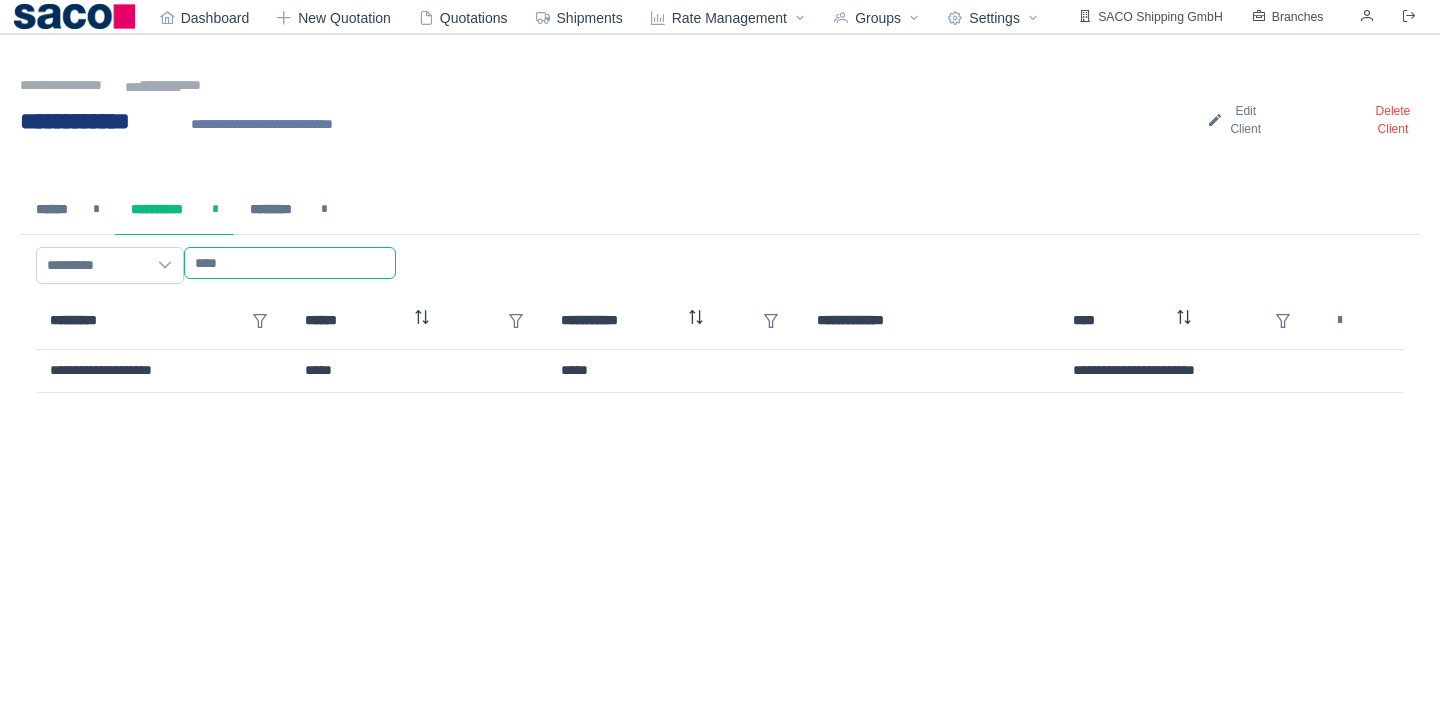 type on "*" 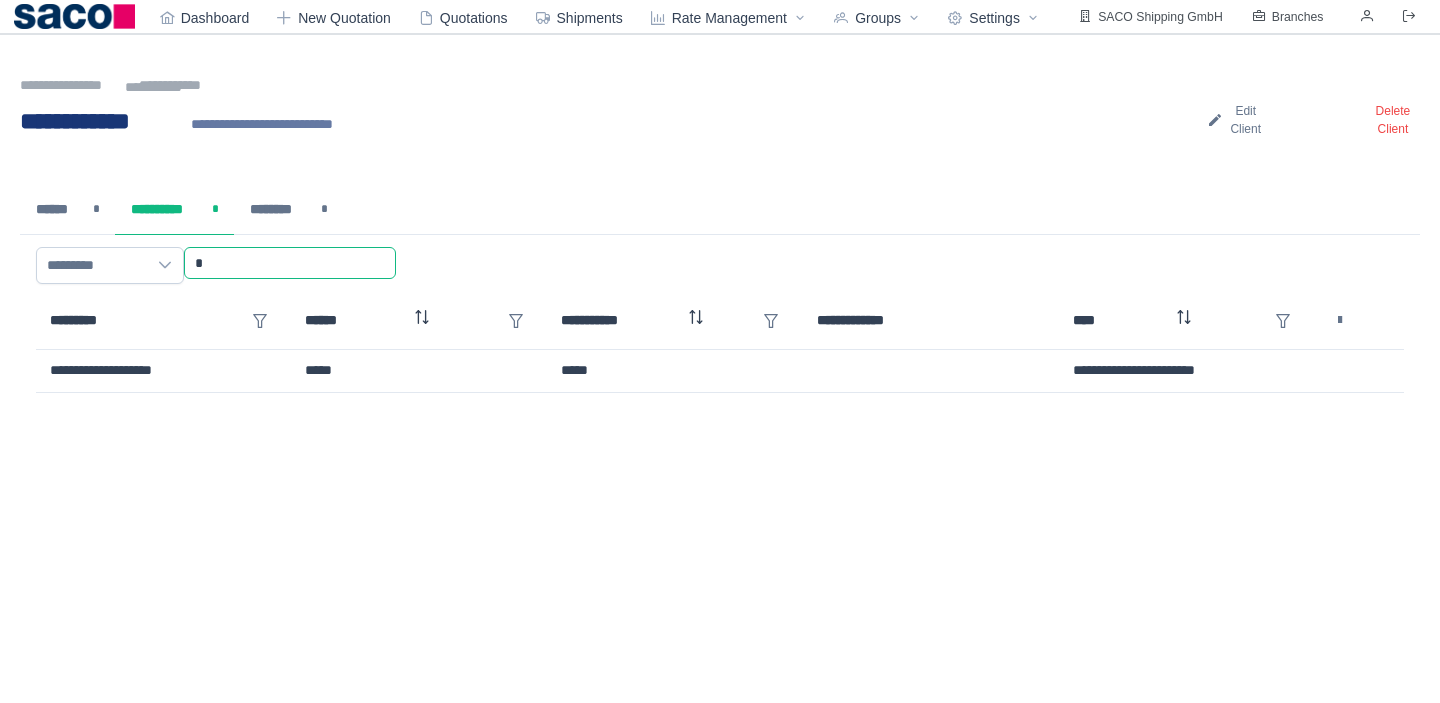 type 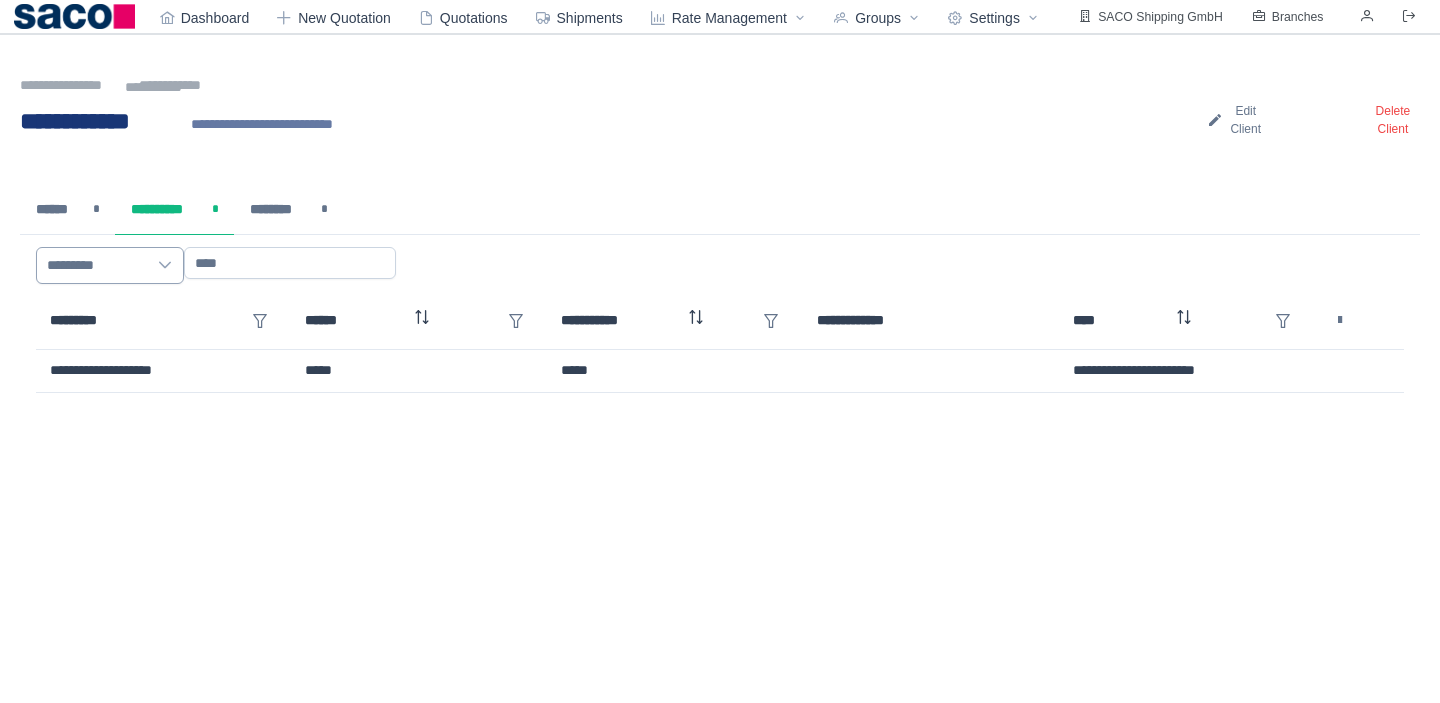 click at bounding box center [165, 265] 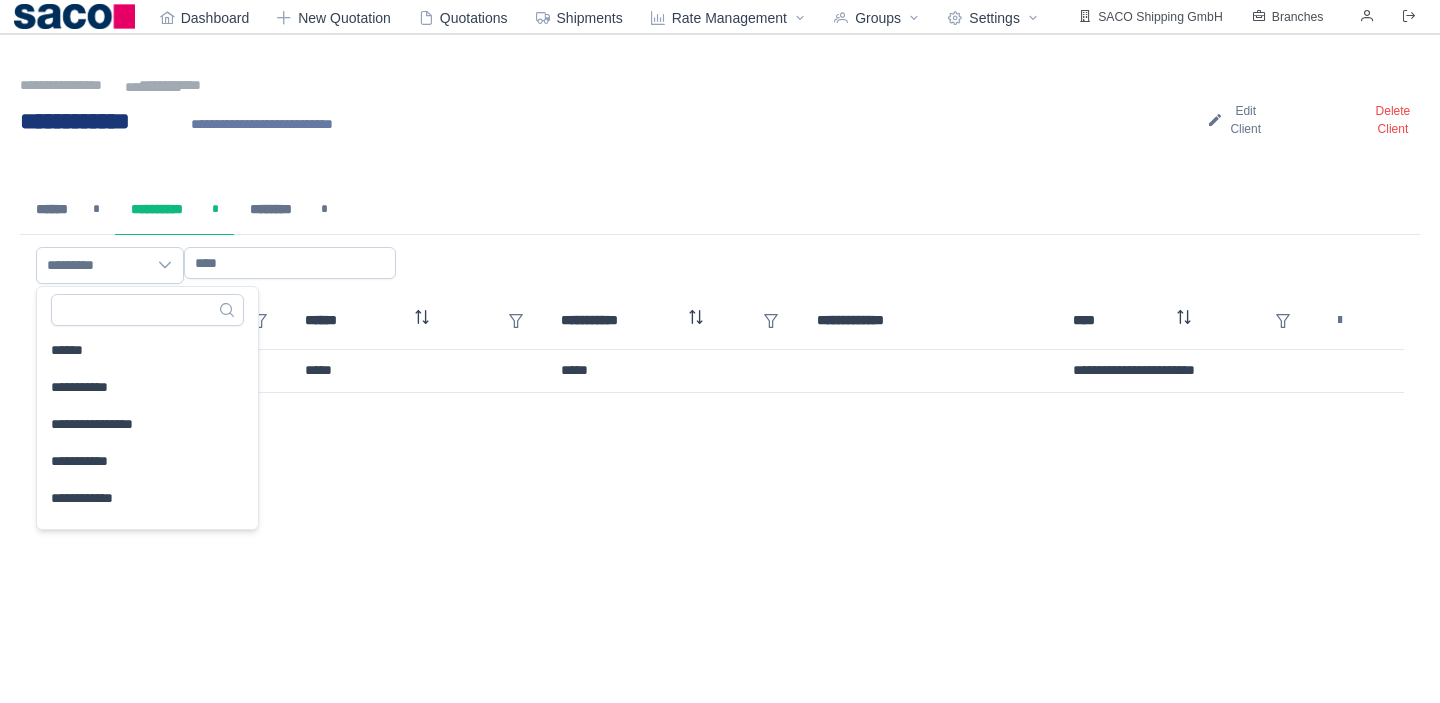 click on "**********" at bounding box center (147, 387) 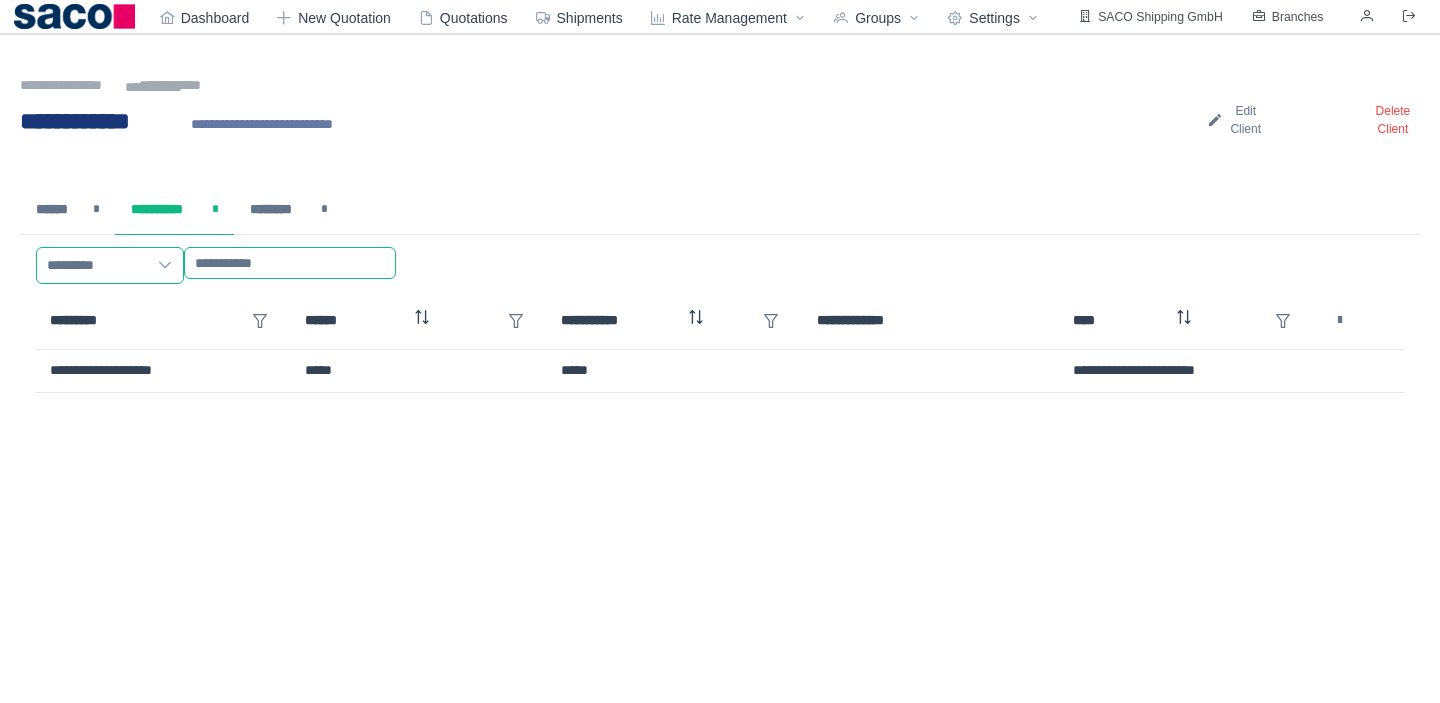 click at bounding box center [290, 263] 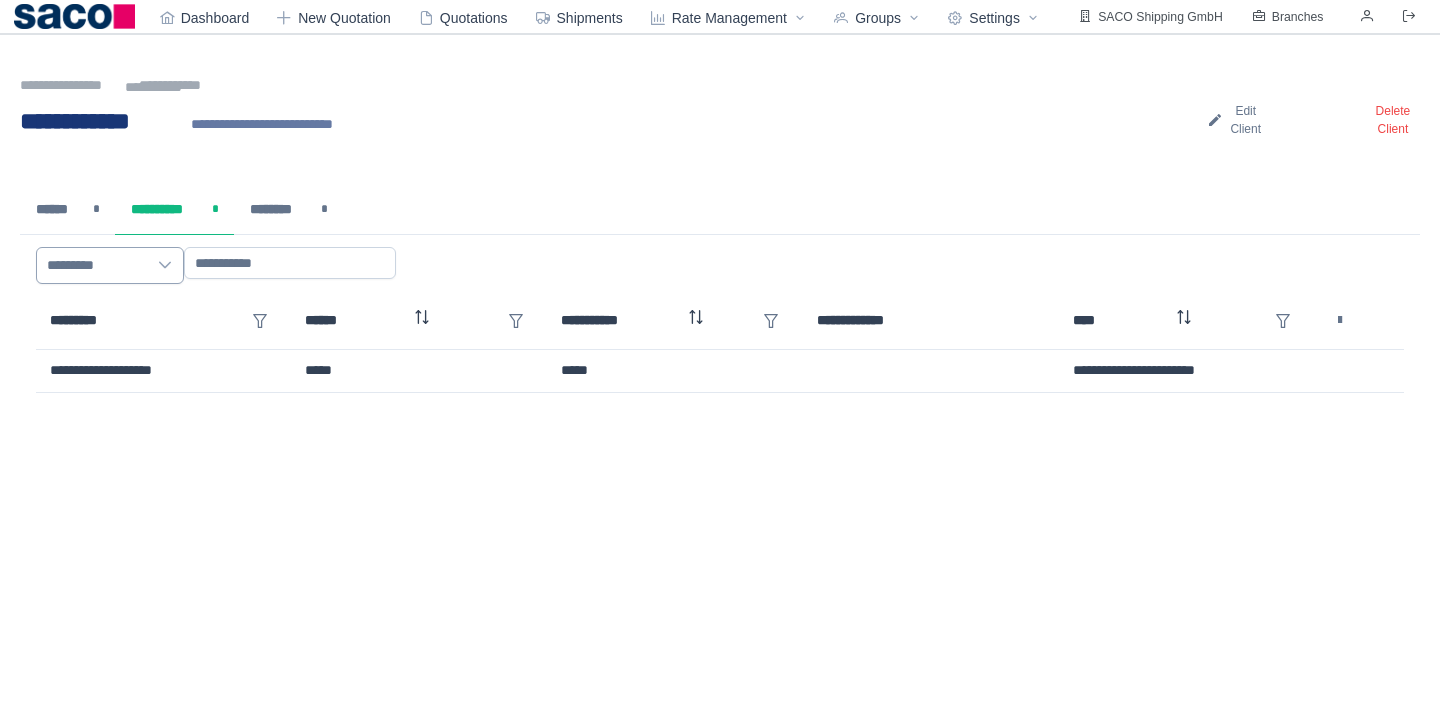click on "*********" at bounding box center (92, 265) 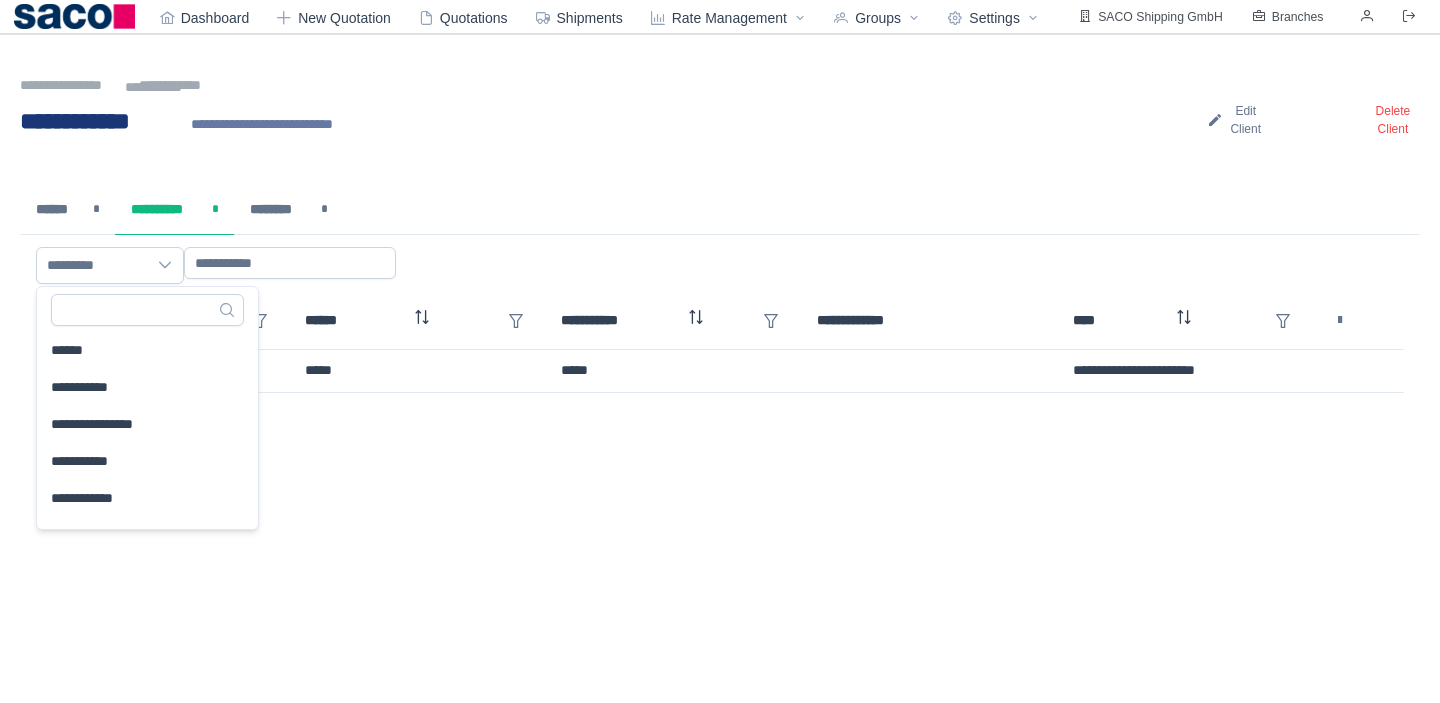 click on "**********" 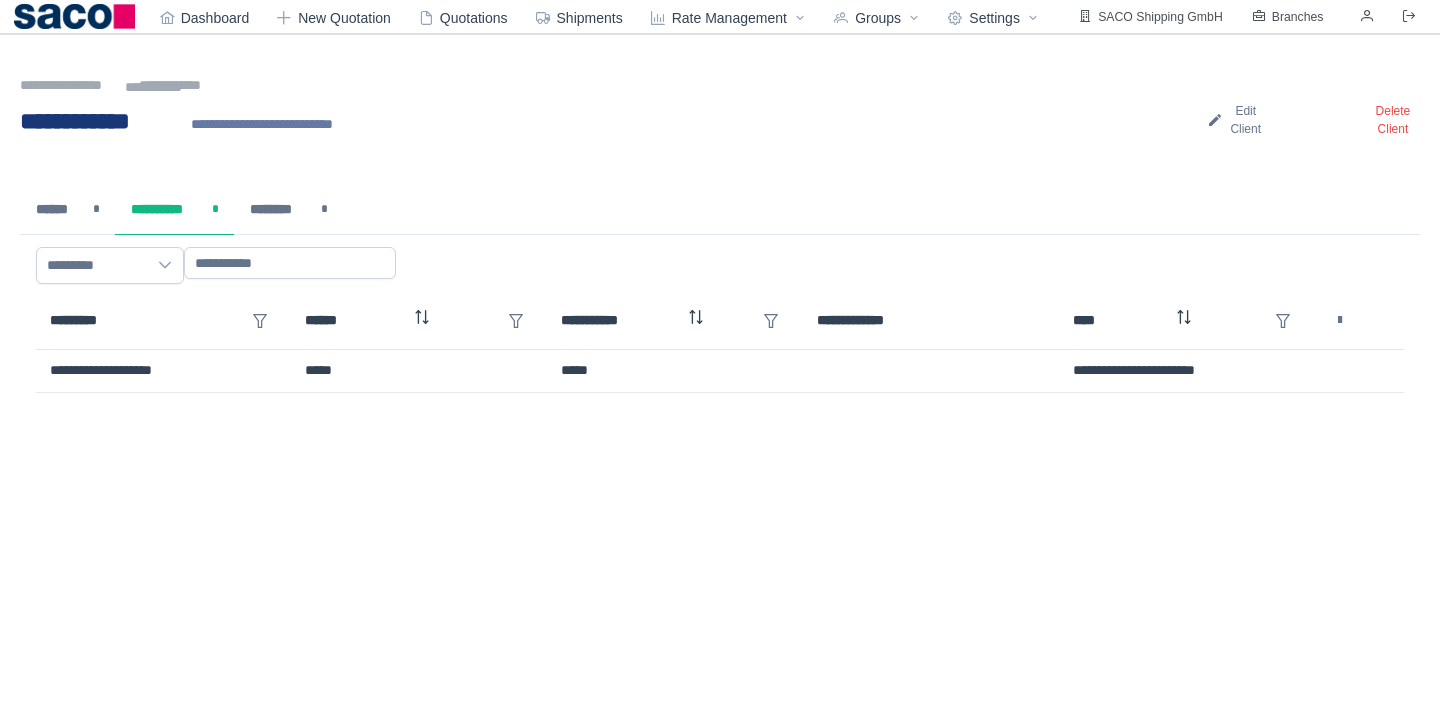 click on "**********" 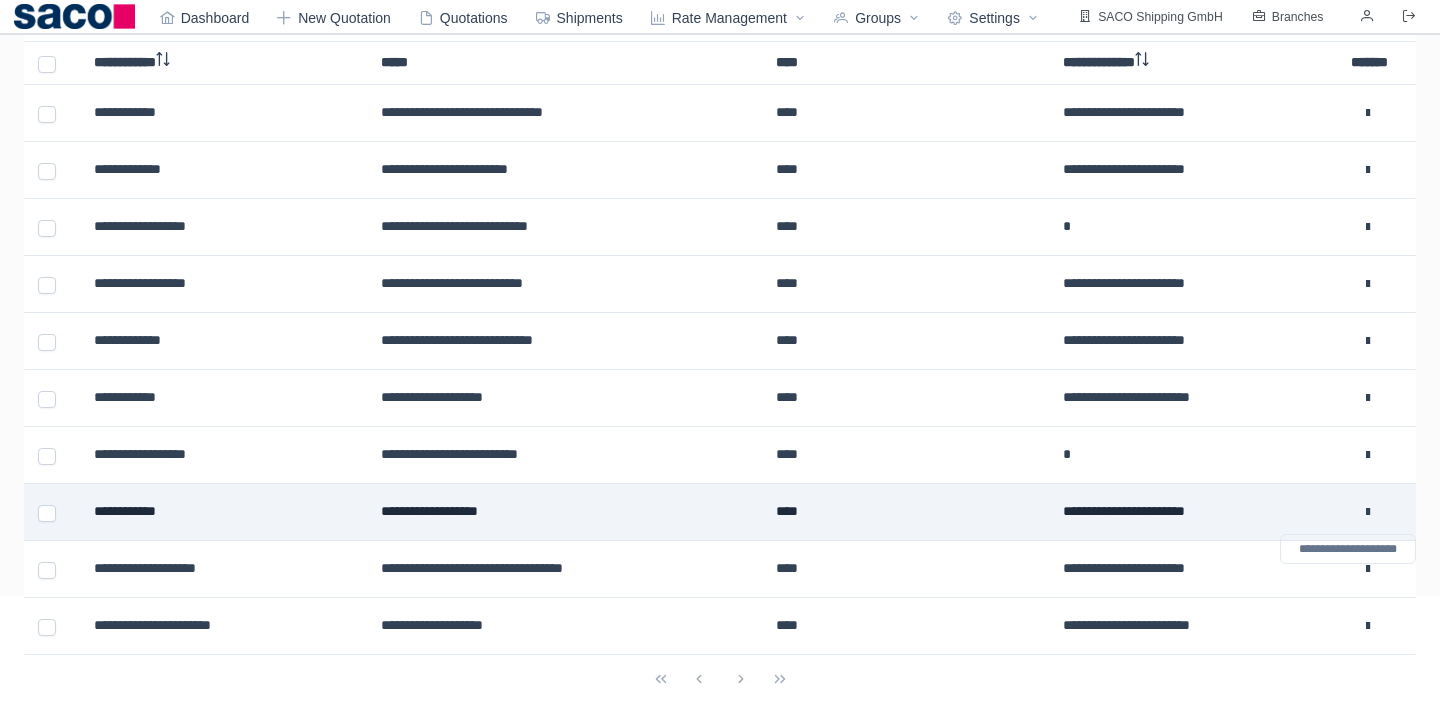 scroll, scrollTop: 0, scrollLeft: 0, axis: both 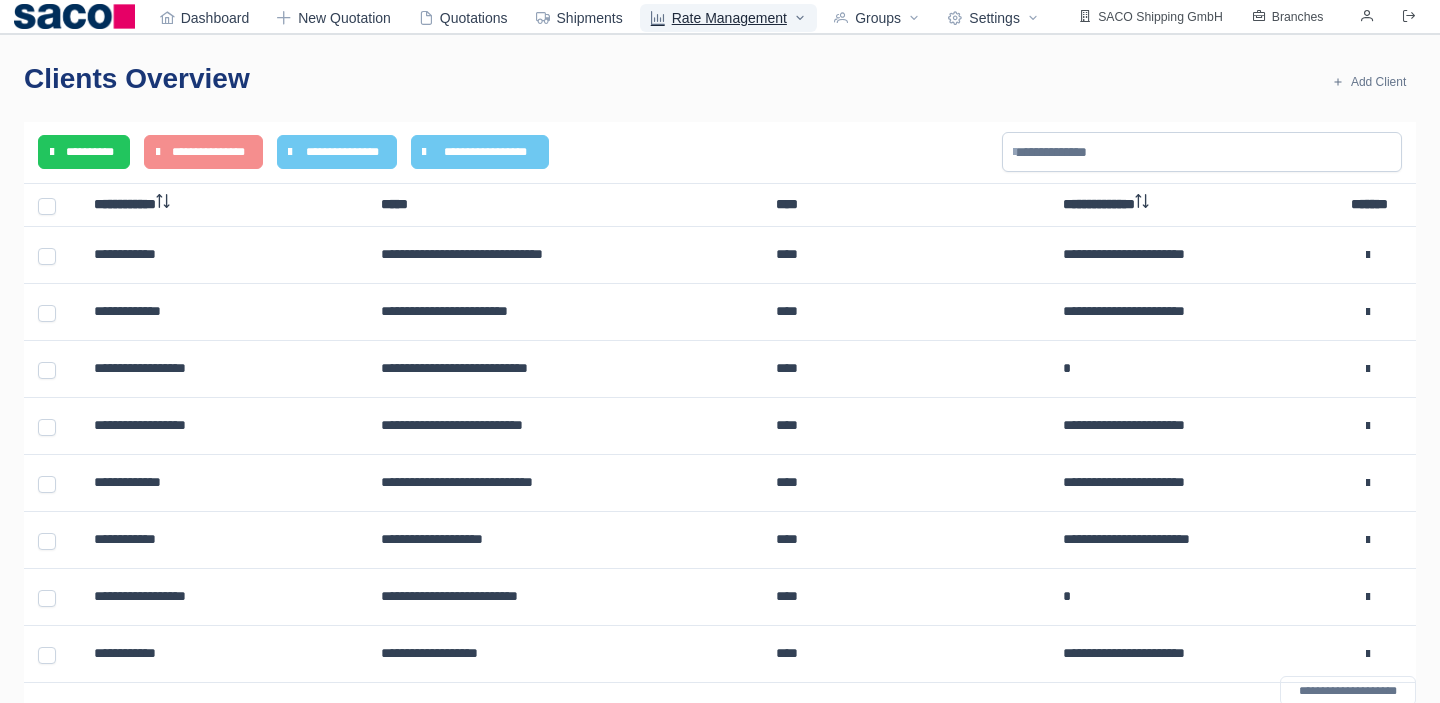 click on "Rate Management" at bounding box center [728, 18] 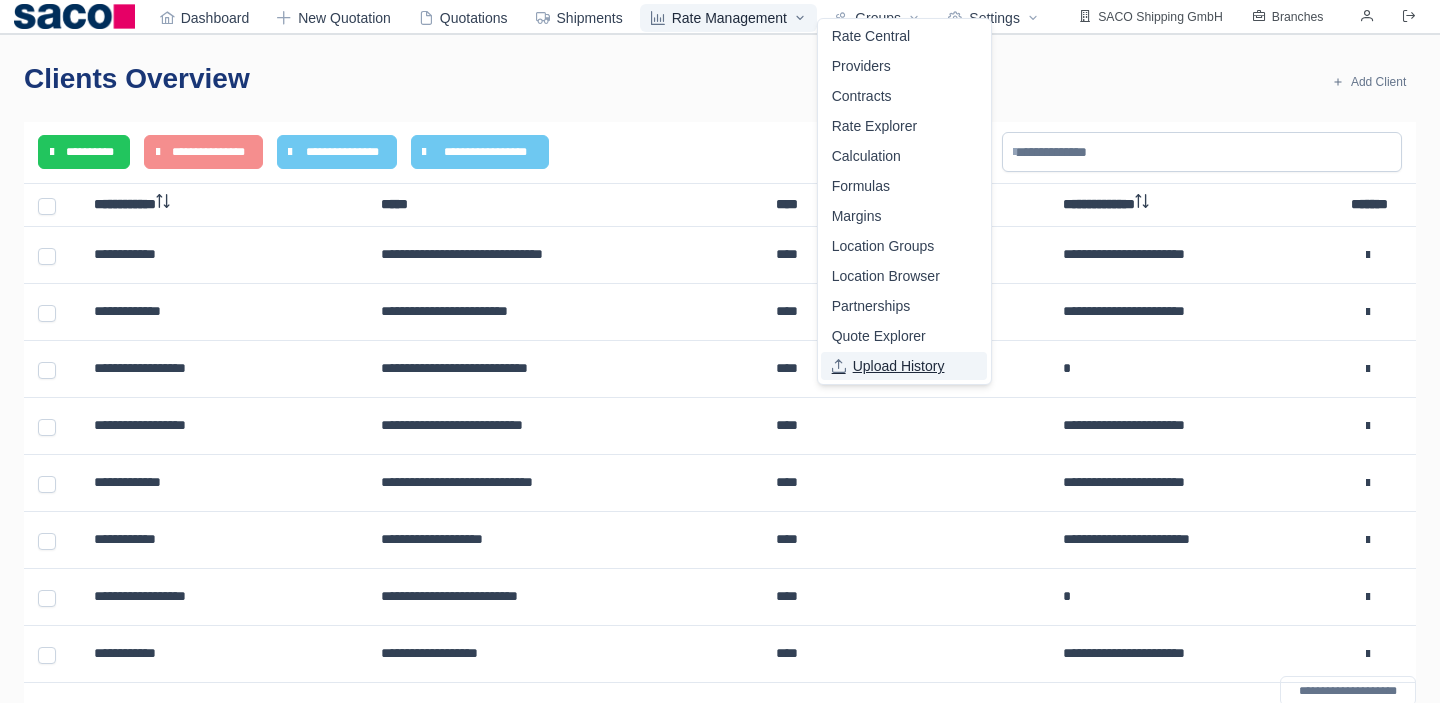 click on "Upload History" at bounding box center (904, 366) 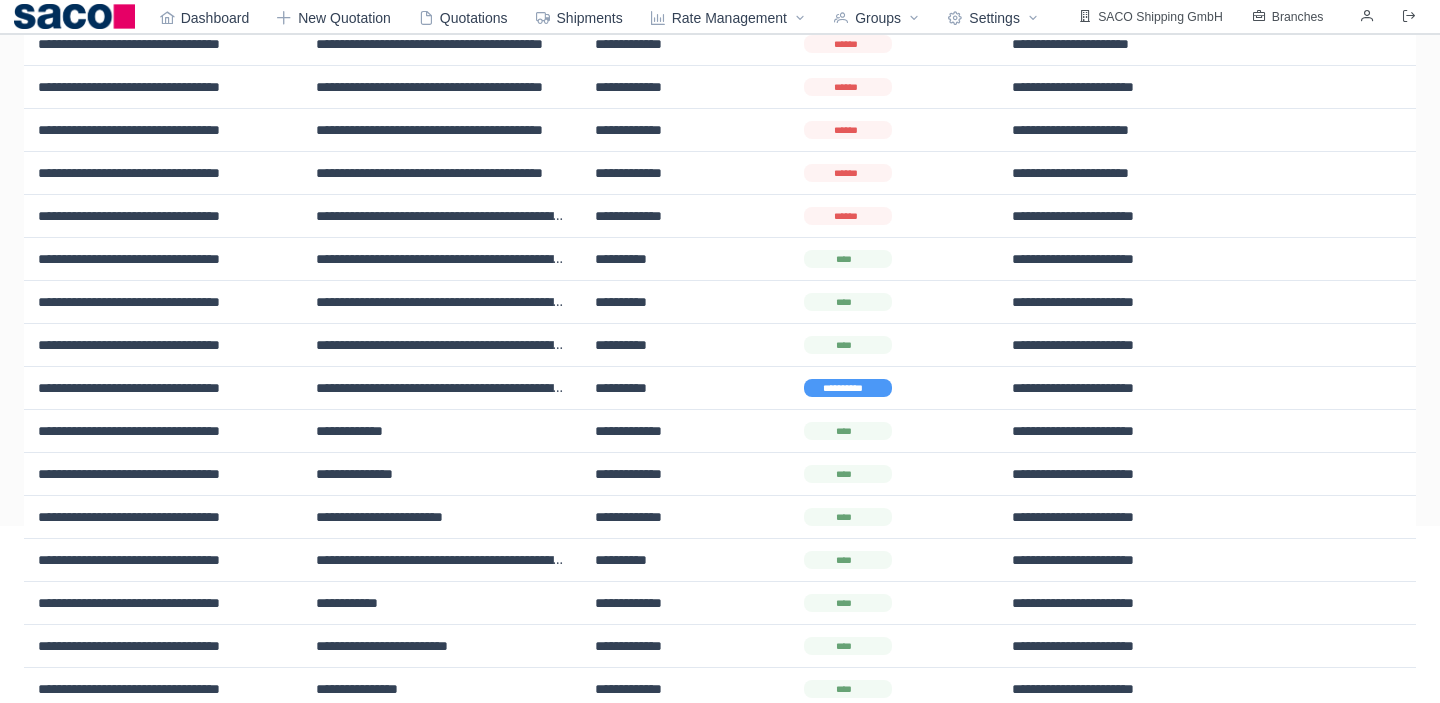 scroll, scrollTop: 0, scrollLeft: 0, axis: both 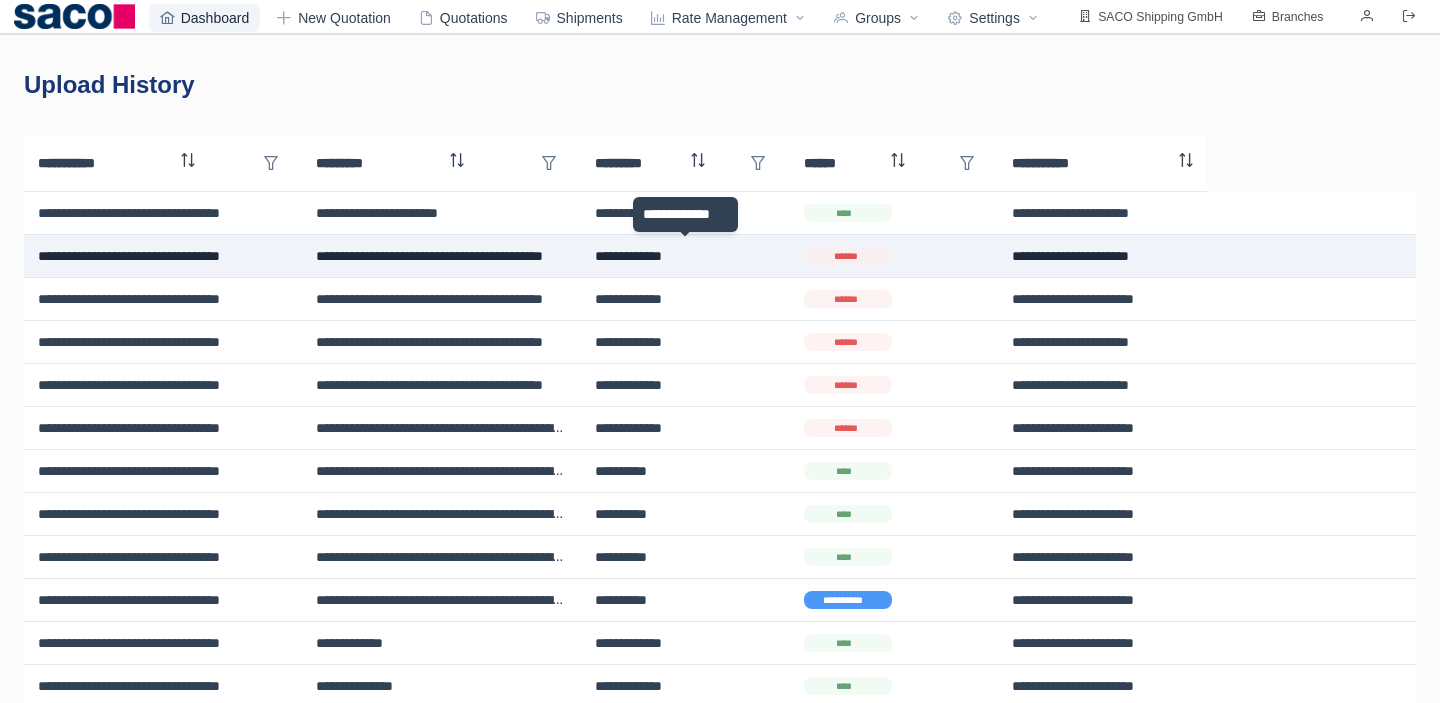 click on "**********" at bounding box center (685, 256) 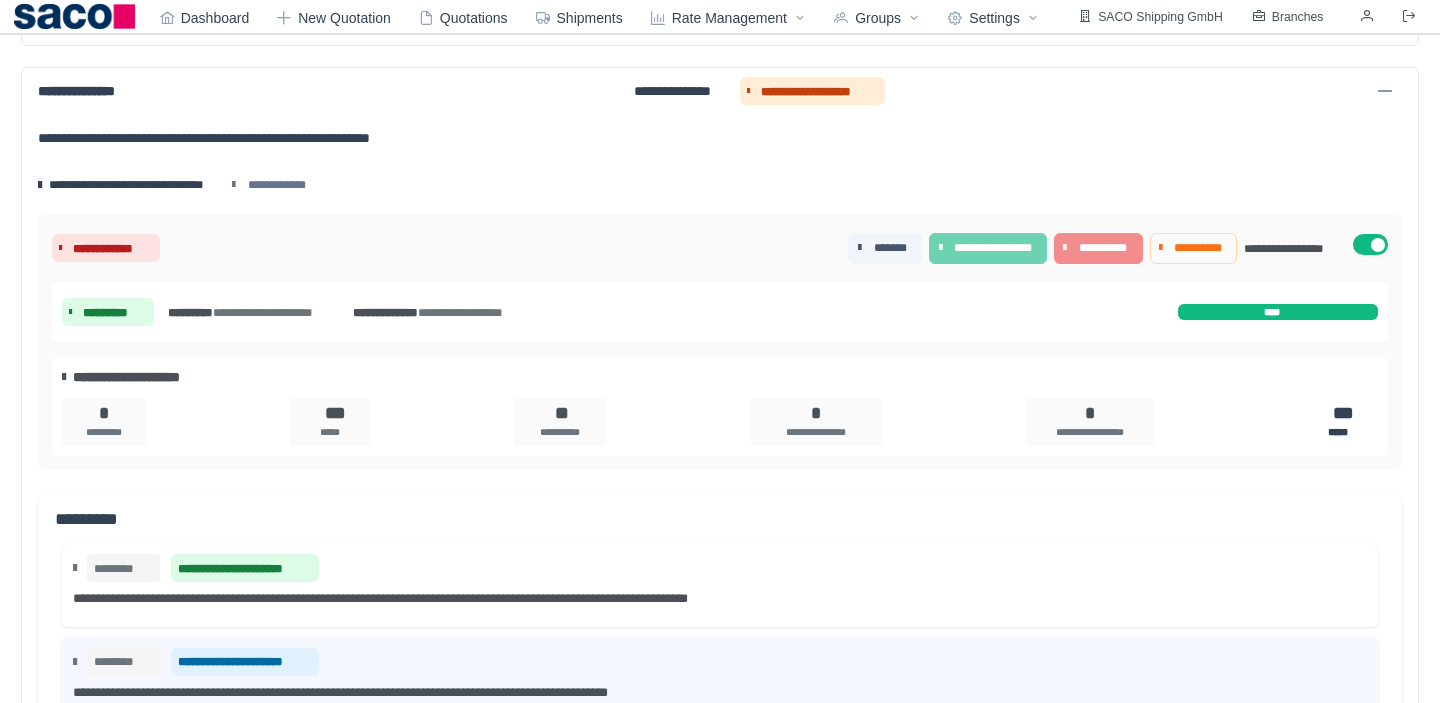 scroll, scrollTop: 380, scrollLeft: 0, axis: vertical 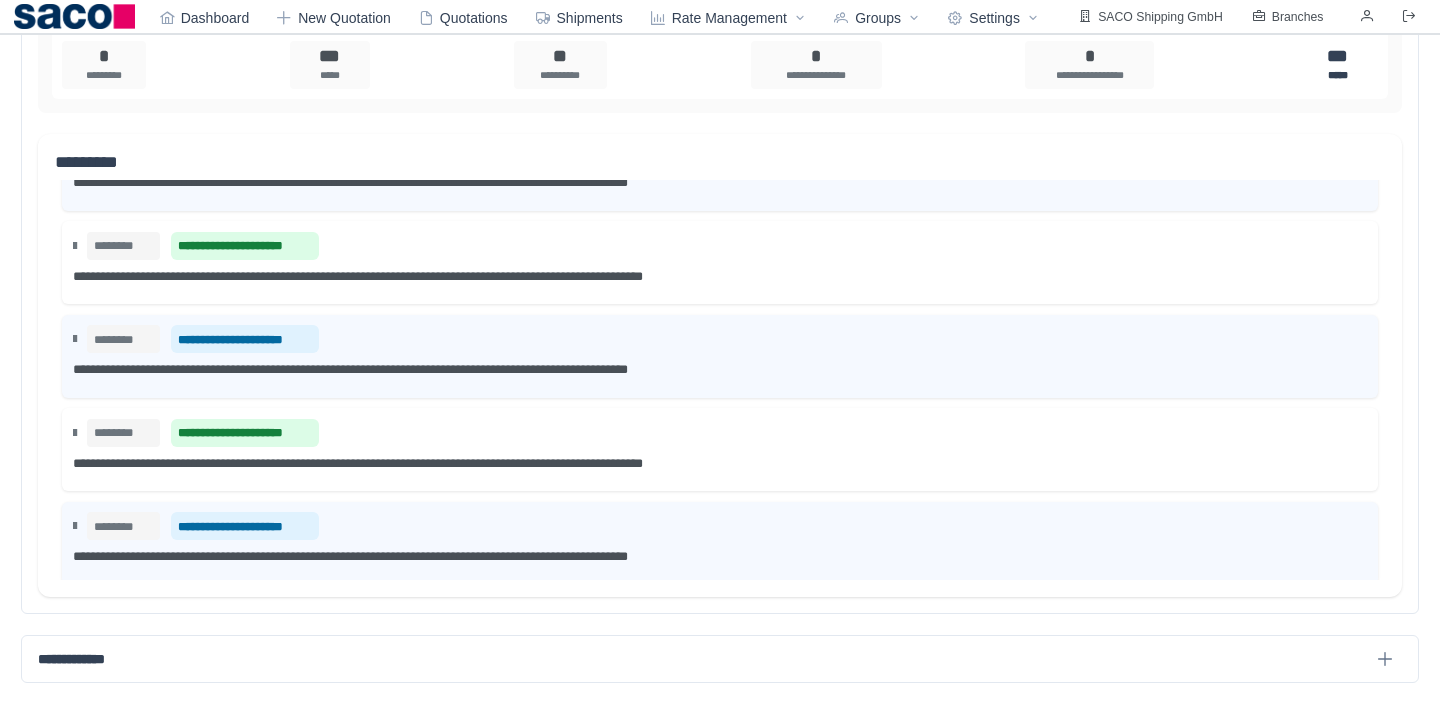 click on "**********" 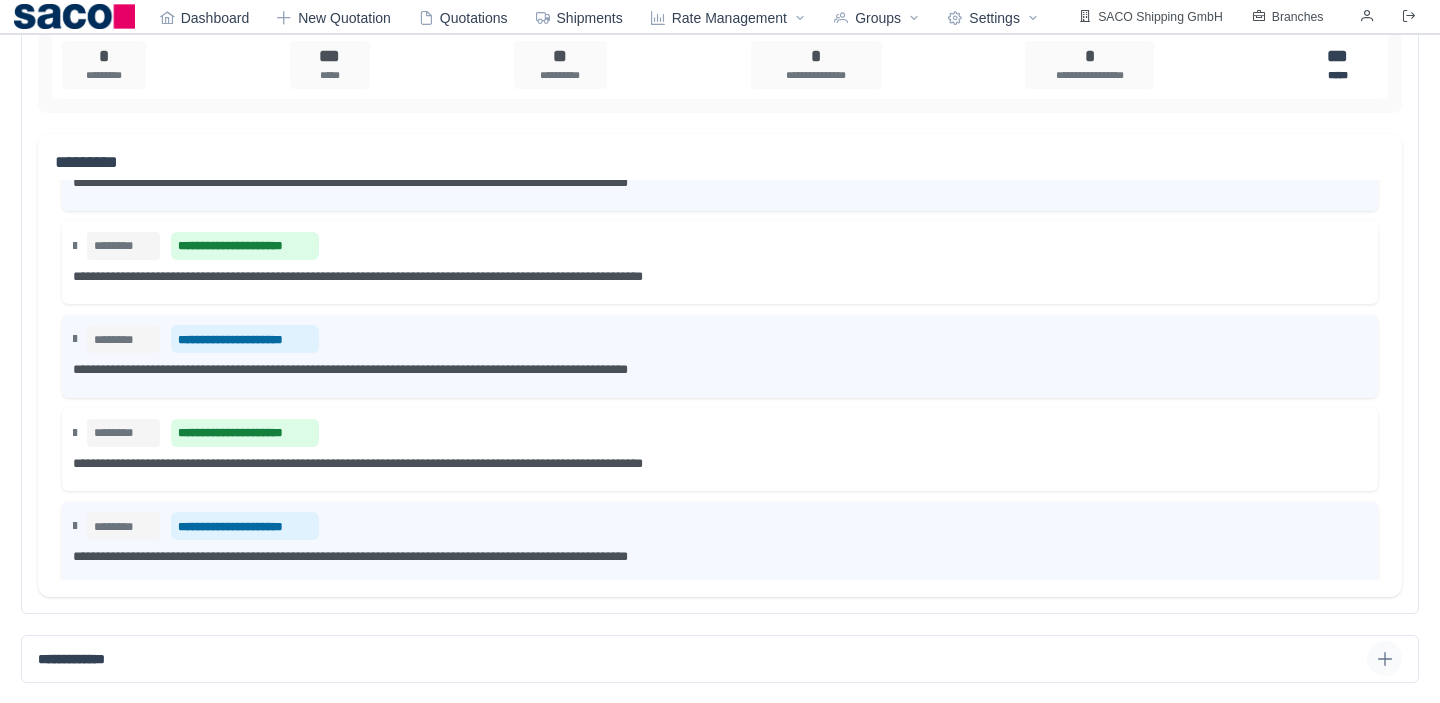 click at bounding box center (1384, 658) 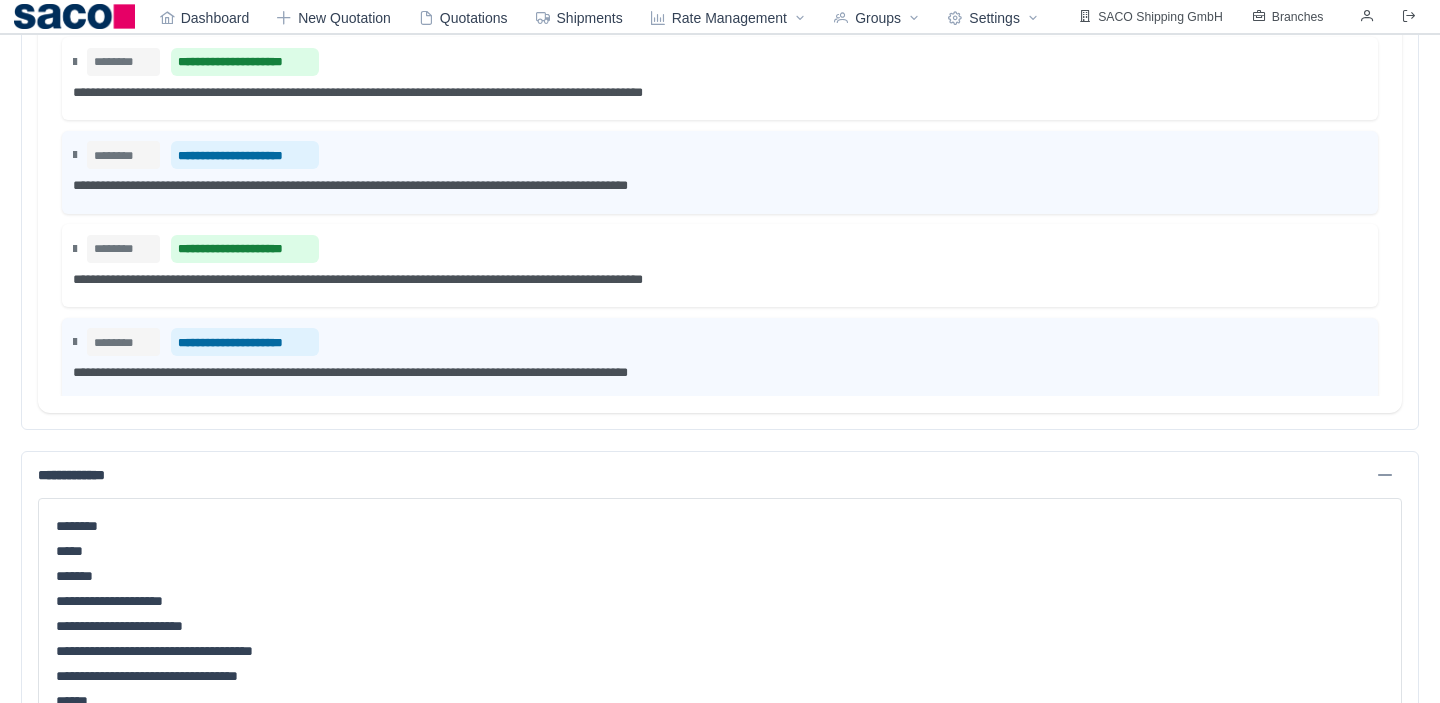 scroll, scrollTop: 846, scrollLeft: 0, axis: vertical 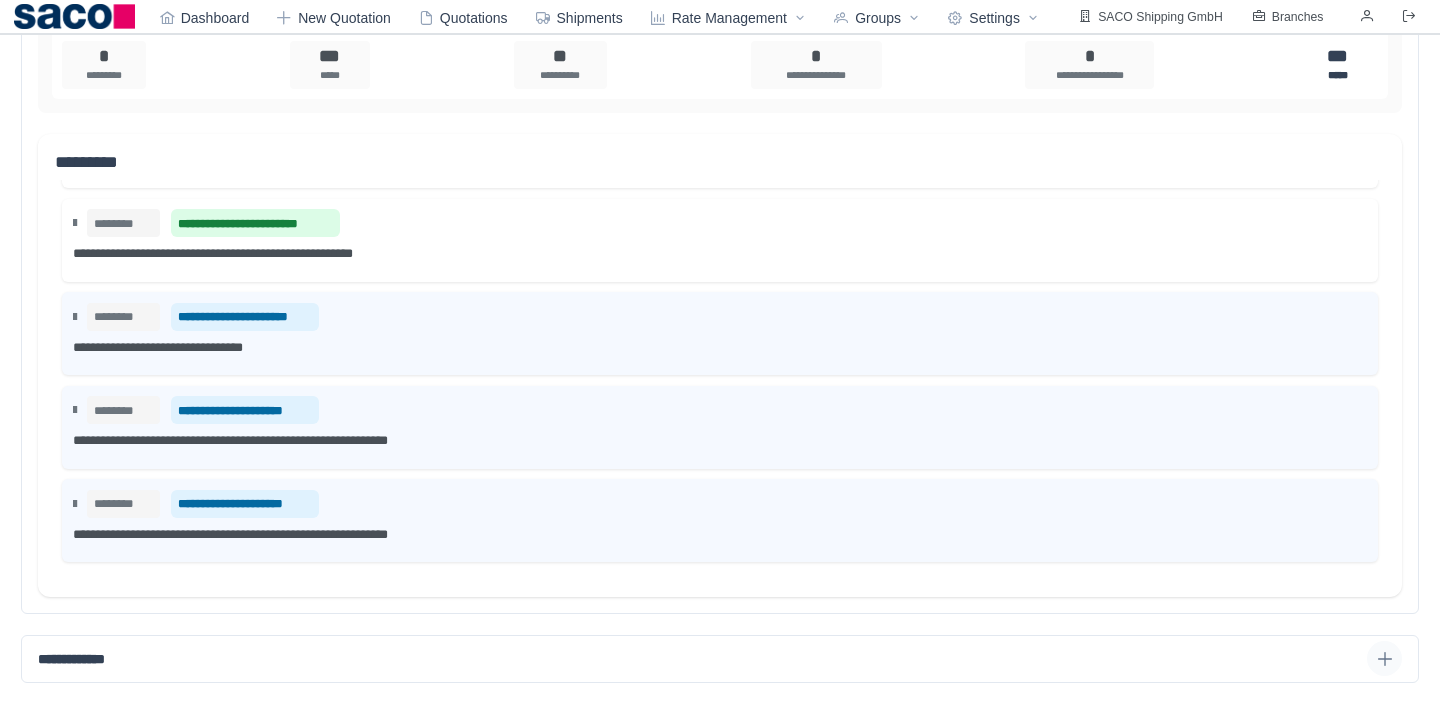 click at bounding box center [1384, 658] 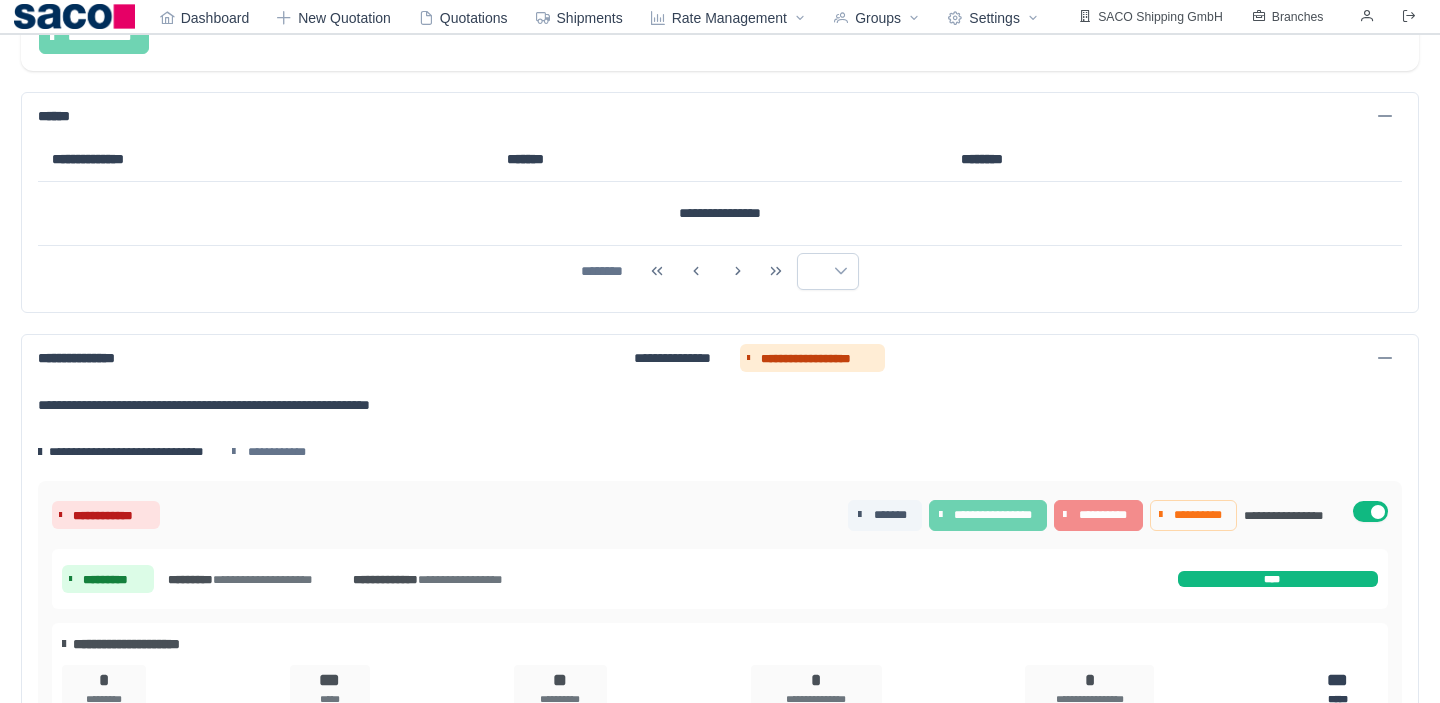 scroll, scrollTop: 0, scrollLeft: 0, axis: both 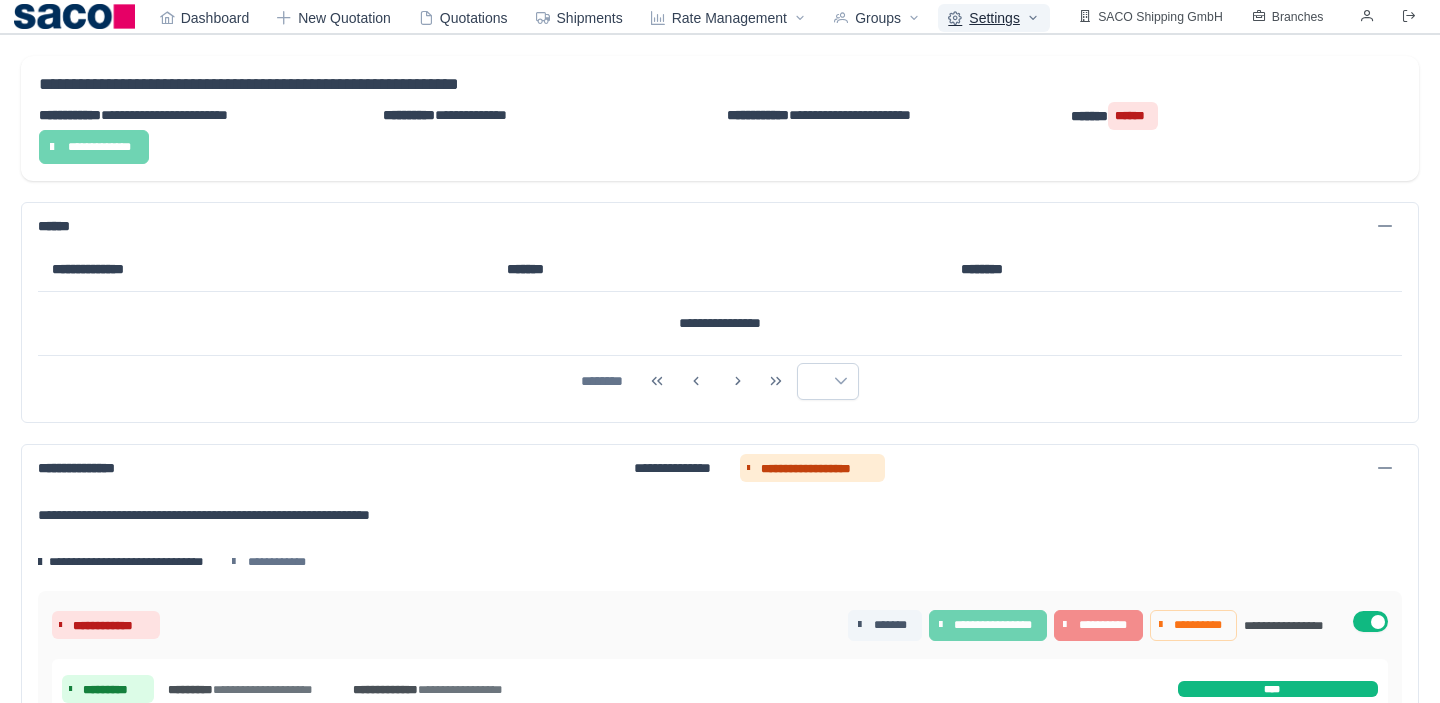 click on "Settings" at bounding box center (994, 18) 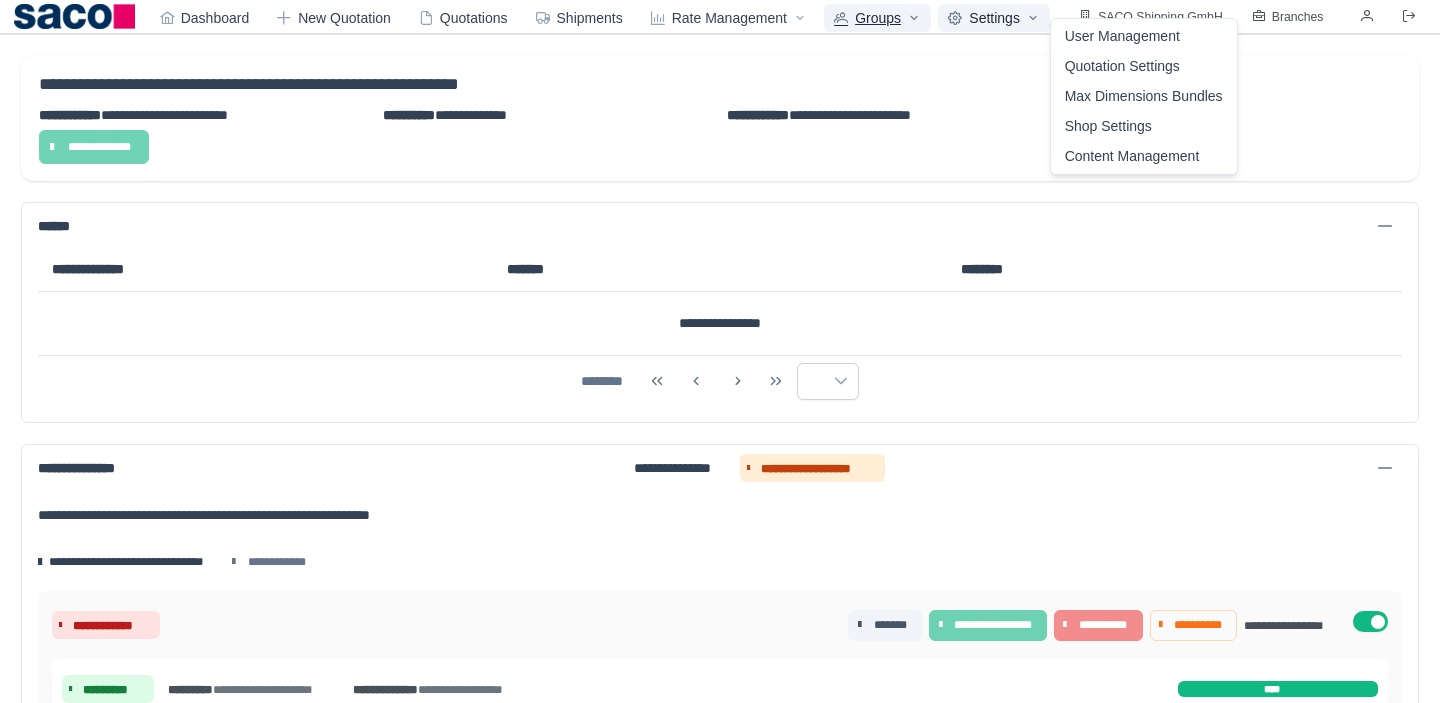 click on "Groups" at bounding box center (878, 18) 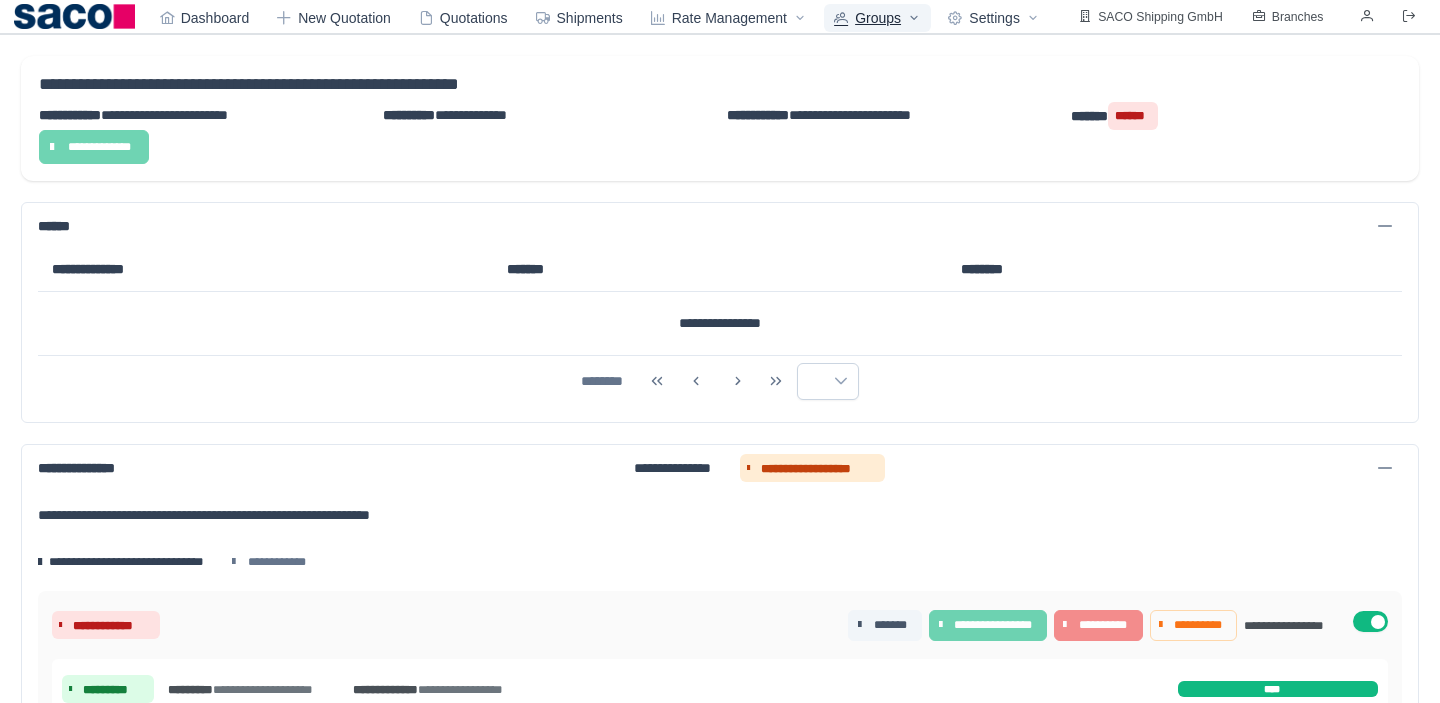 click on "Groups" at bounding box center [877, 18] 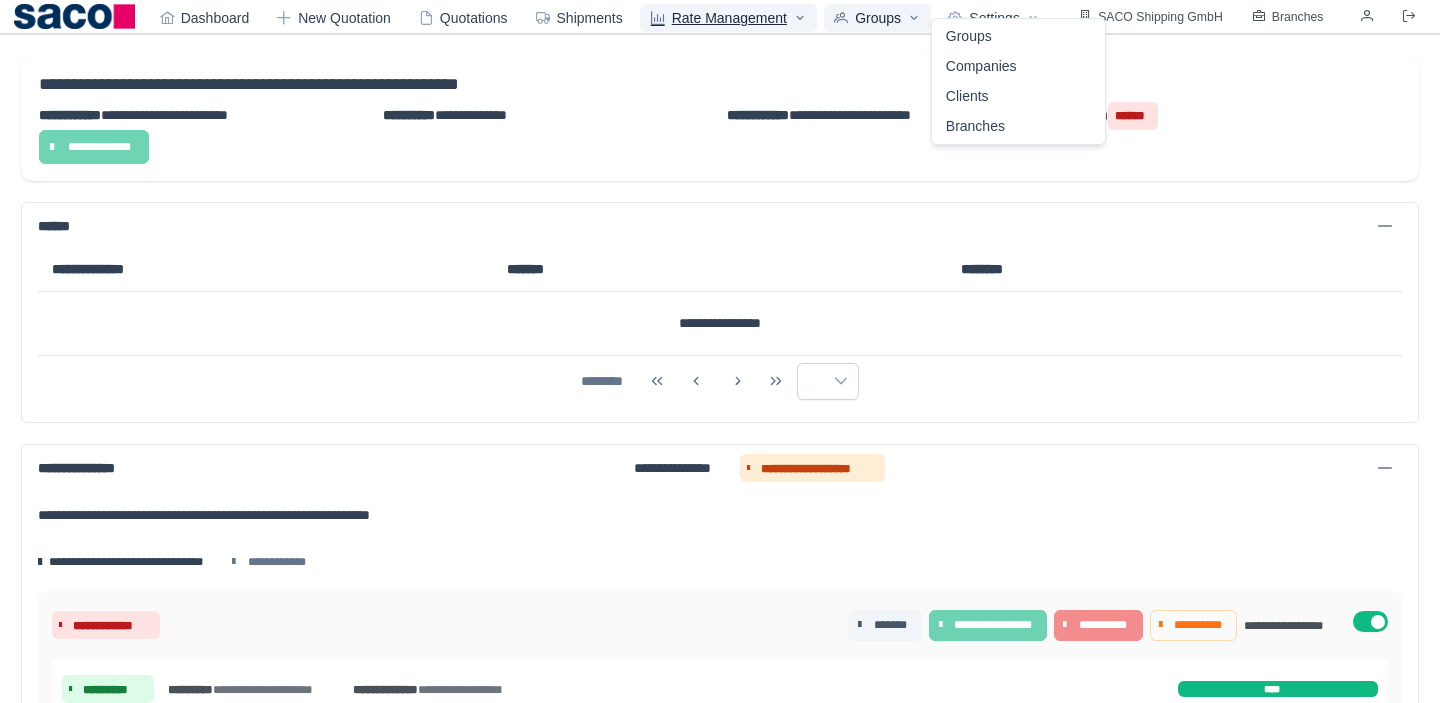 click on "Rate Management" at bounding box center [729, 18] 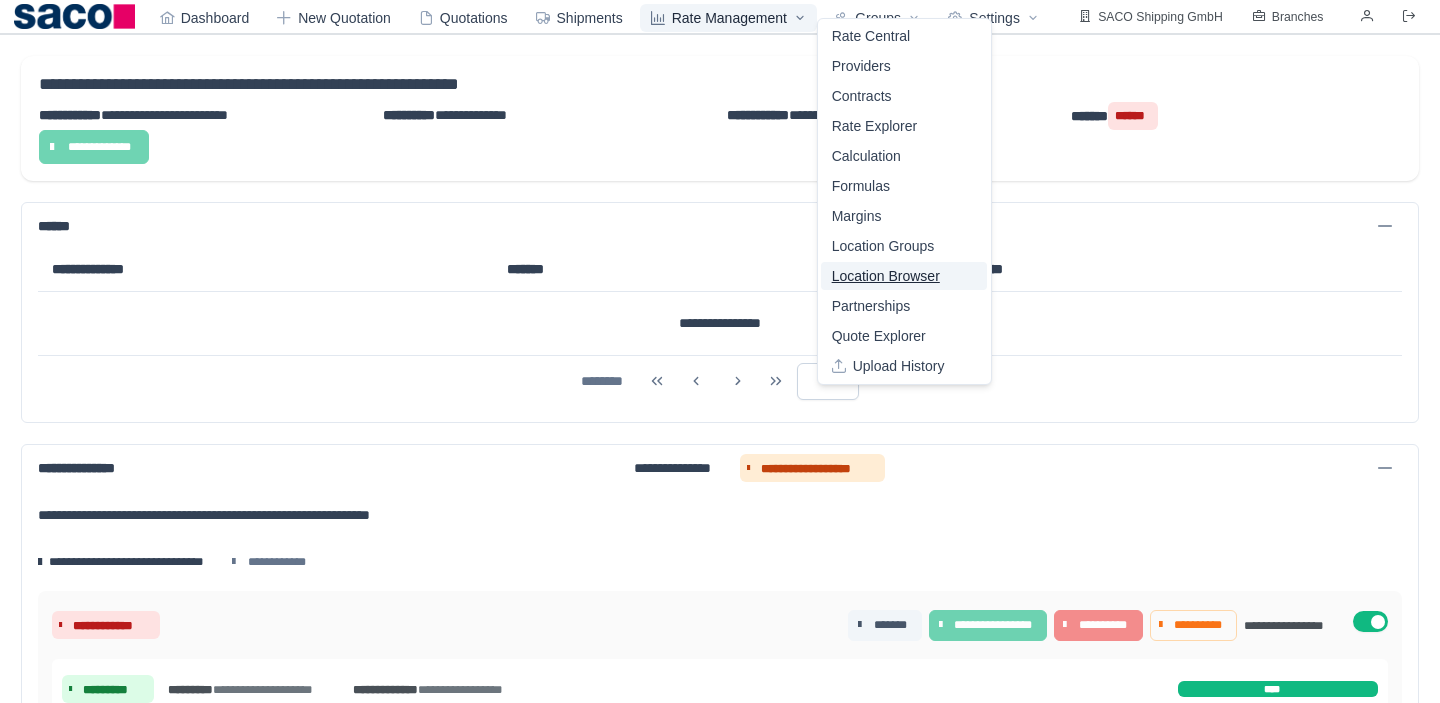 click on "Location Browser" at bounding box center [886, 276] 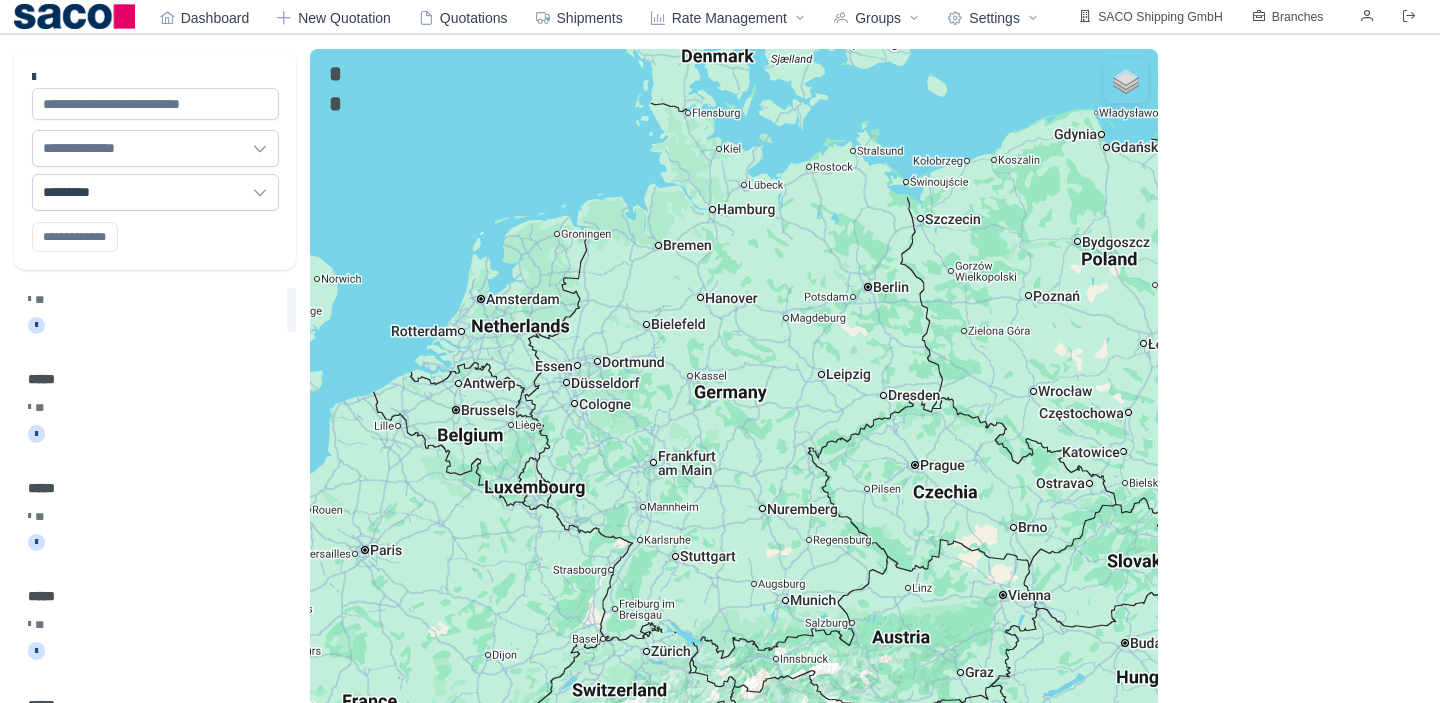 scroll, scrollTop: 0, scrollLeft: 0, axis: both 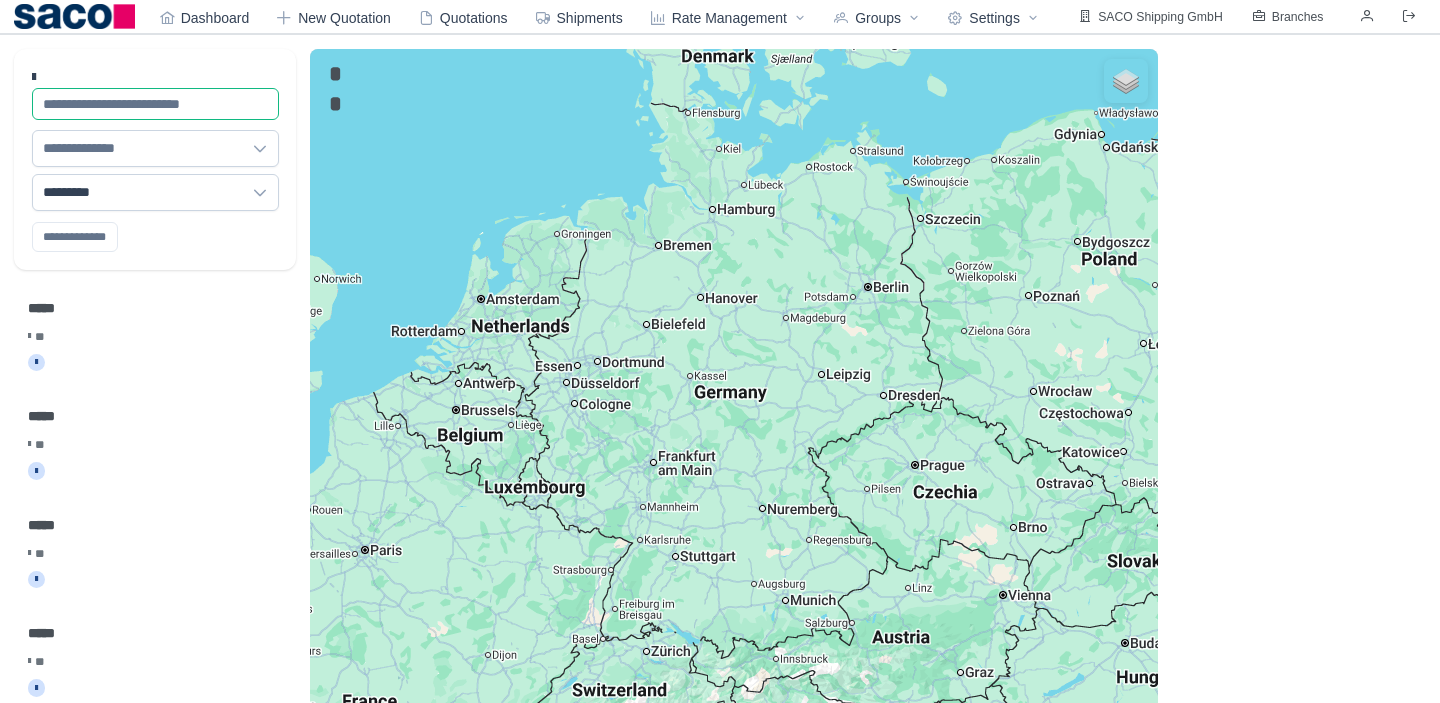 click 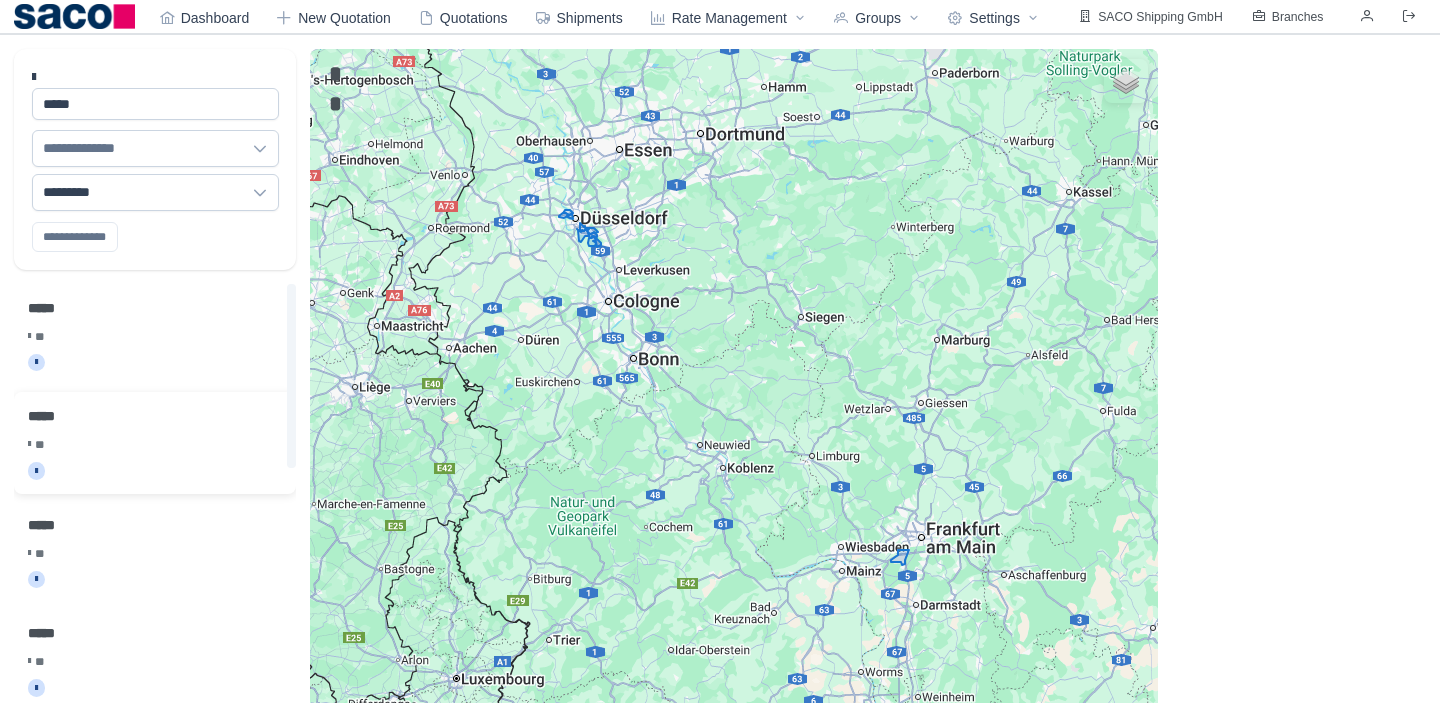 click on "*****" 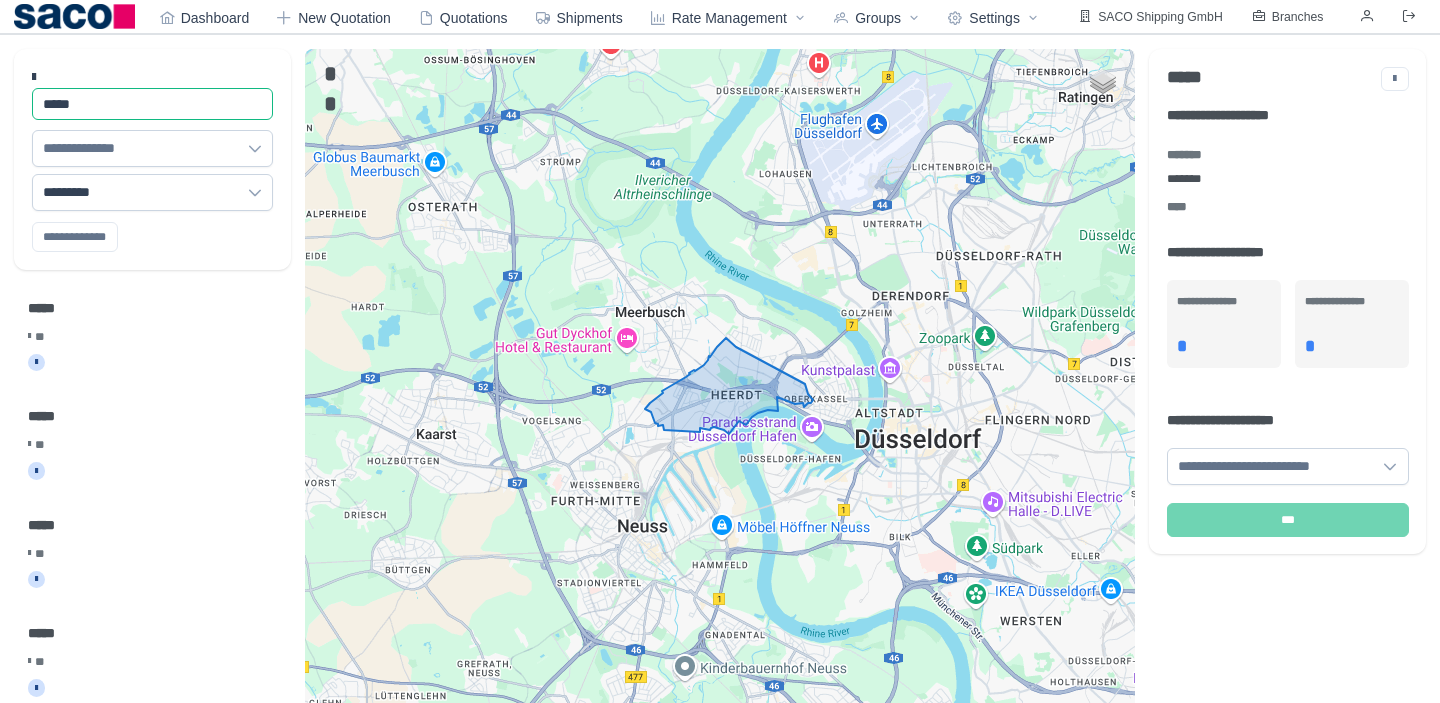 click on "*****" 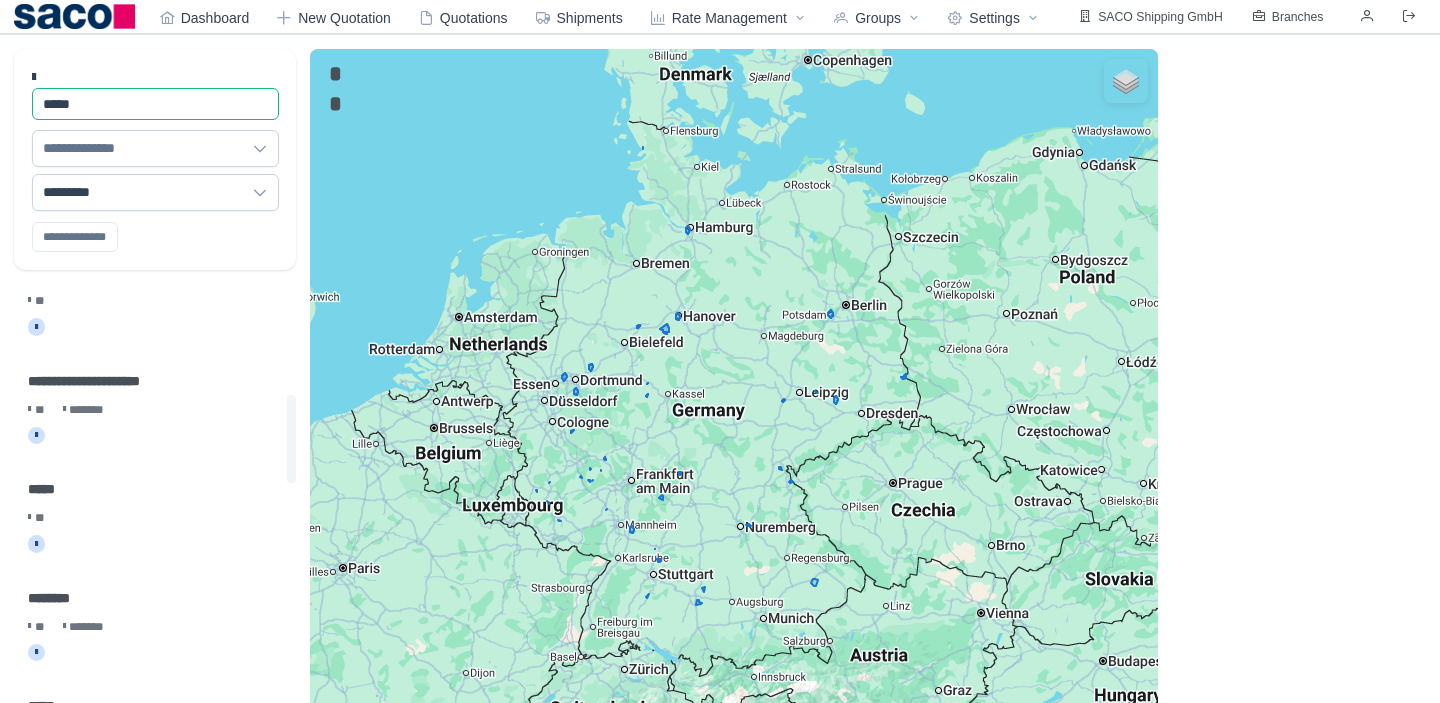 scroll, scrollTop: 583, scrollLeft: 0, axis: vertical 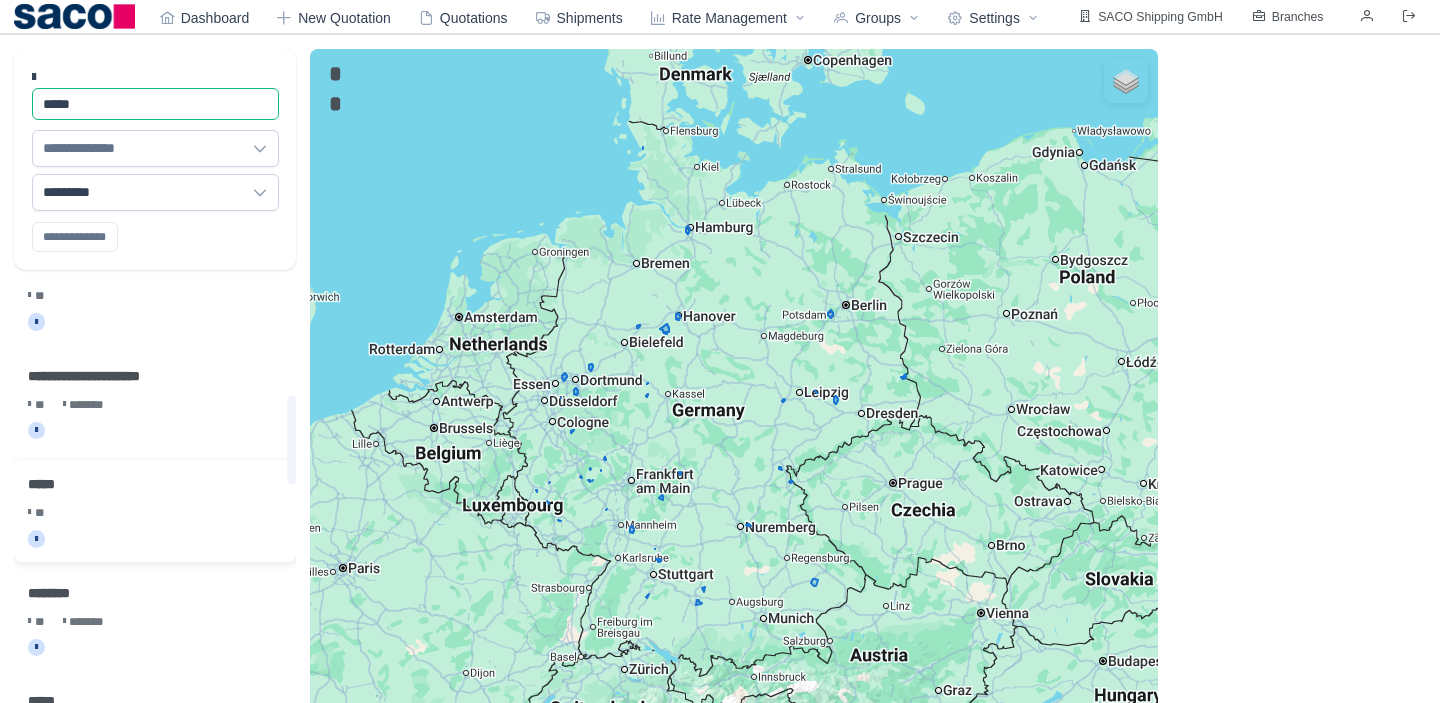 type on "*****" 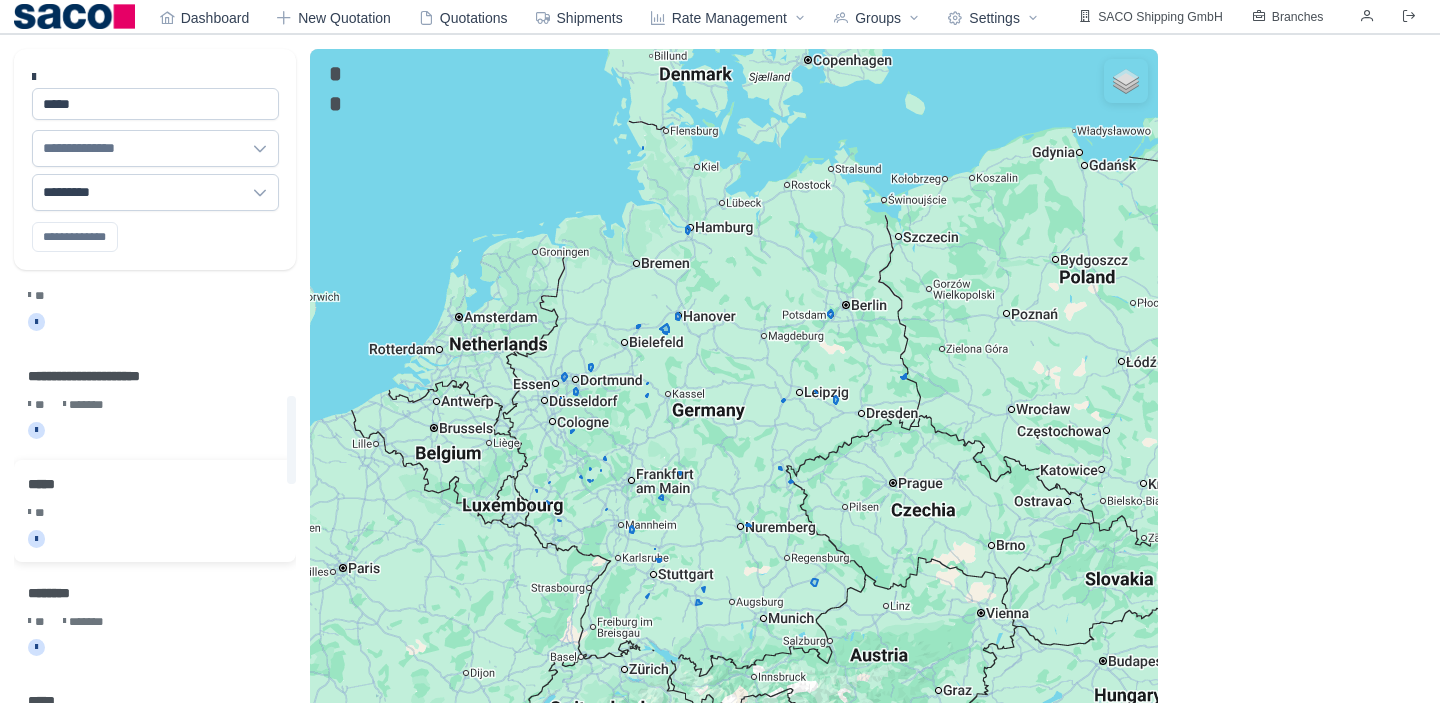 click on "***** **" 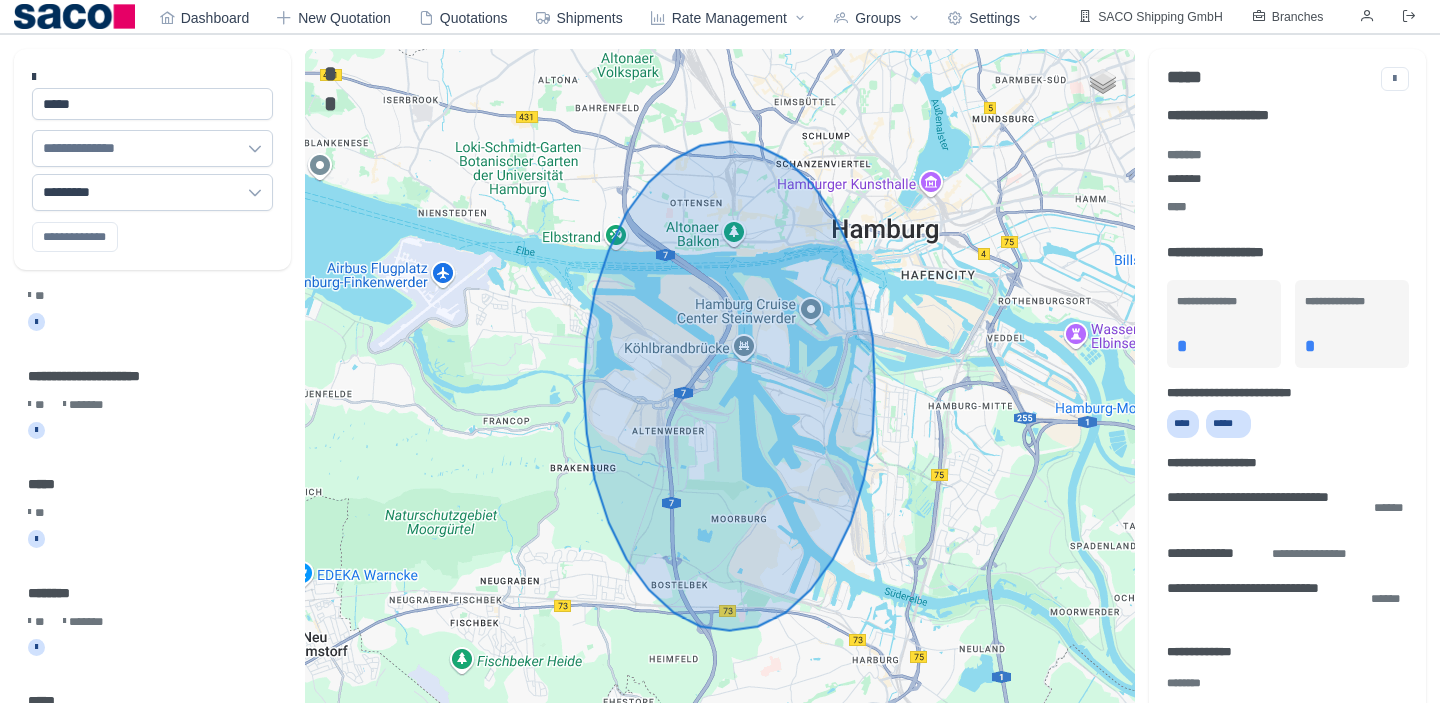 scroll, scrollTop: 35, scrollLeft: 0, axis: vertical 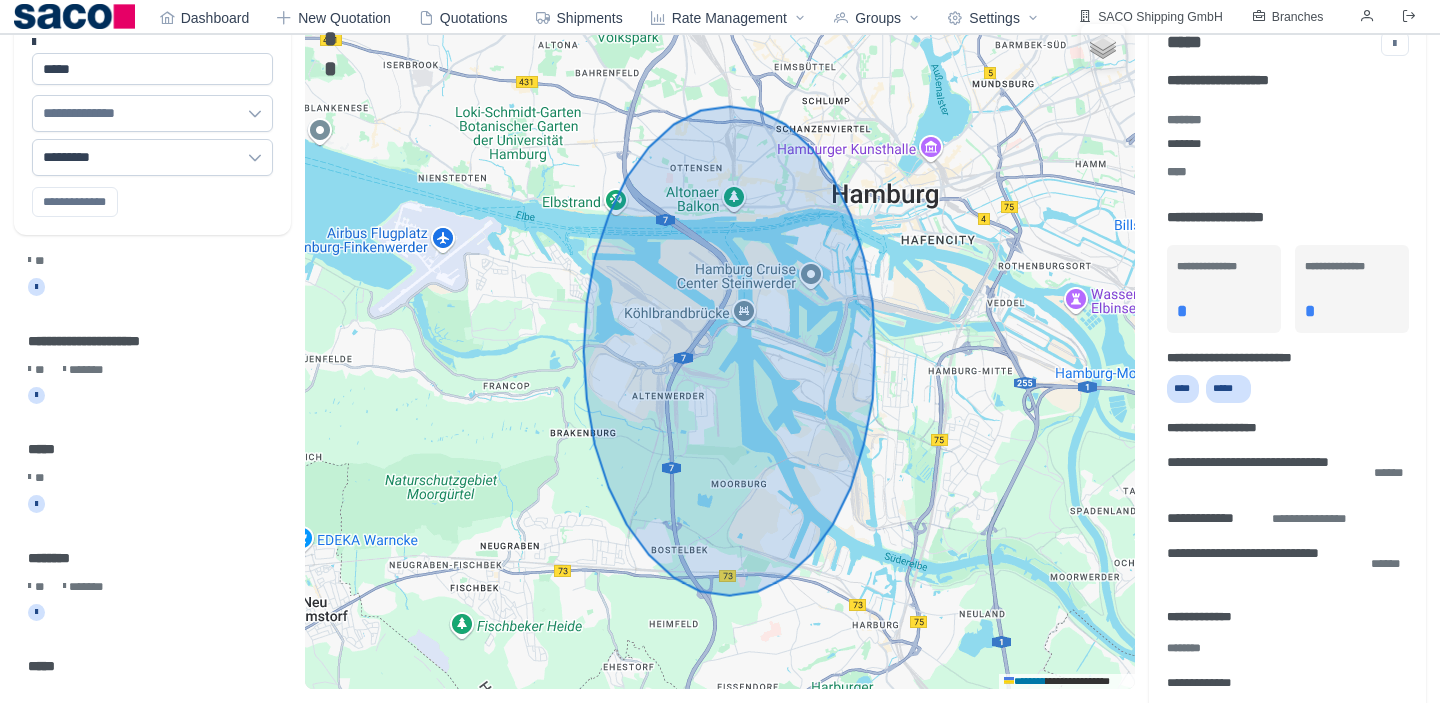 click on "*" 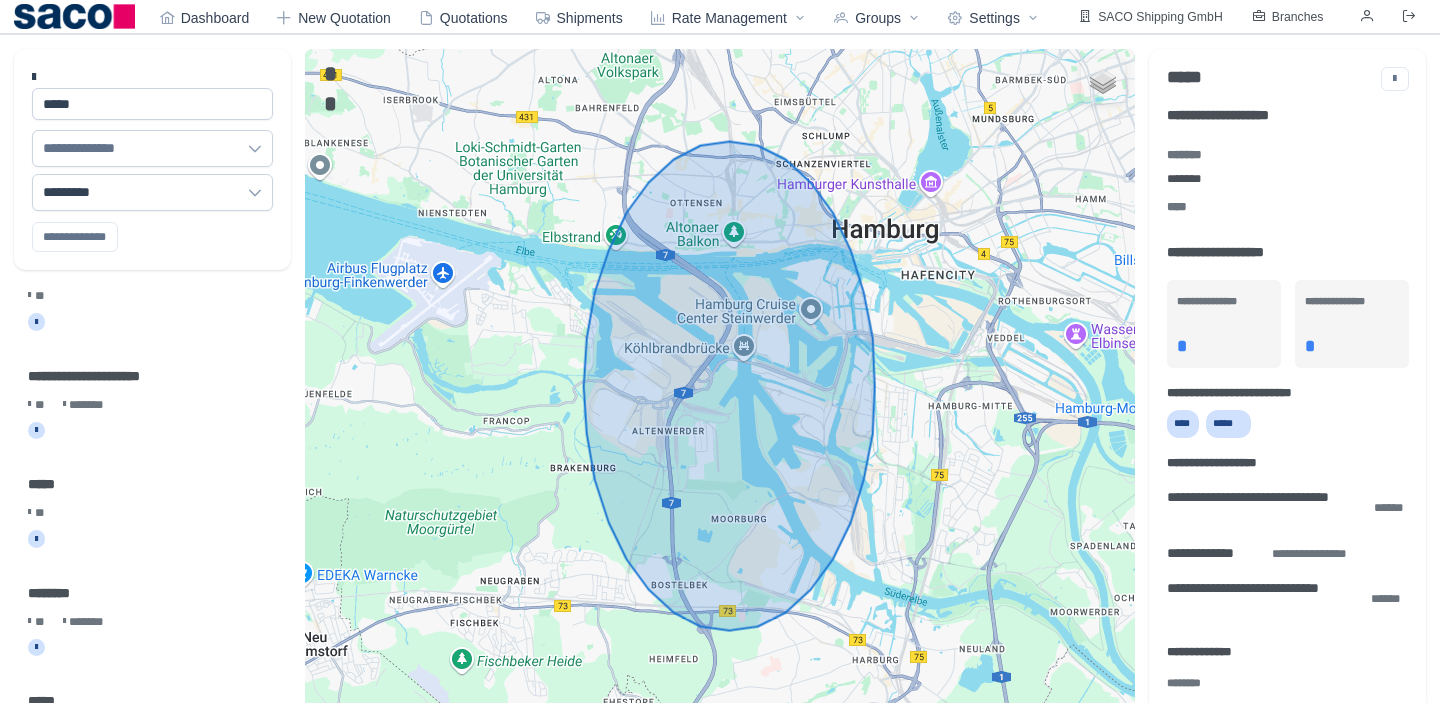 scroll, scrollTop: 35, scrollLeft: 0, axis: vertical 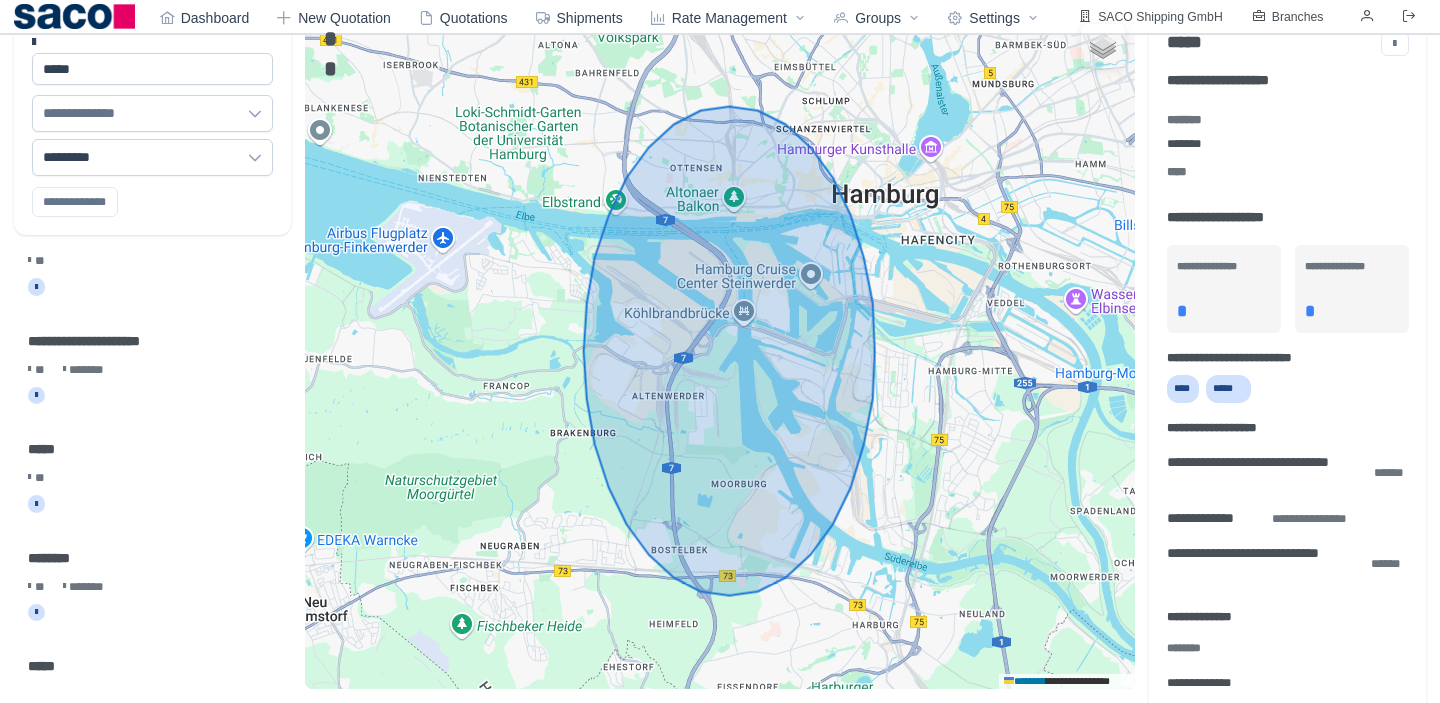 click on "**********" 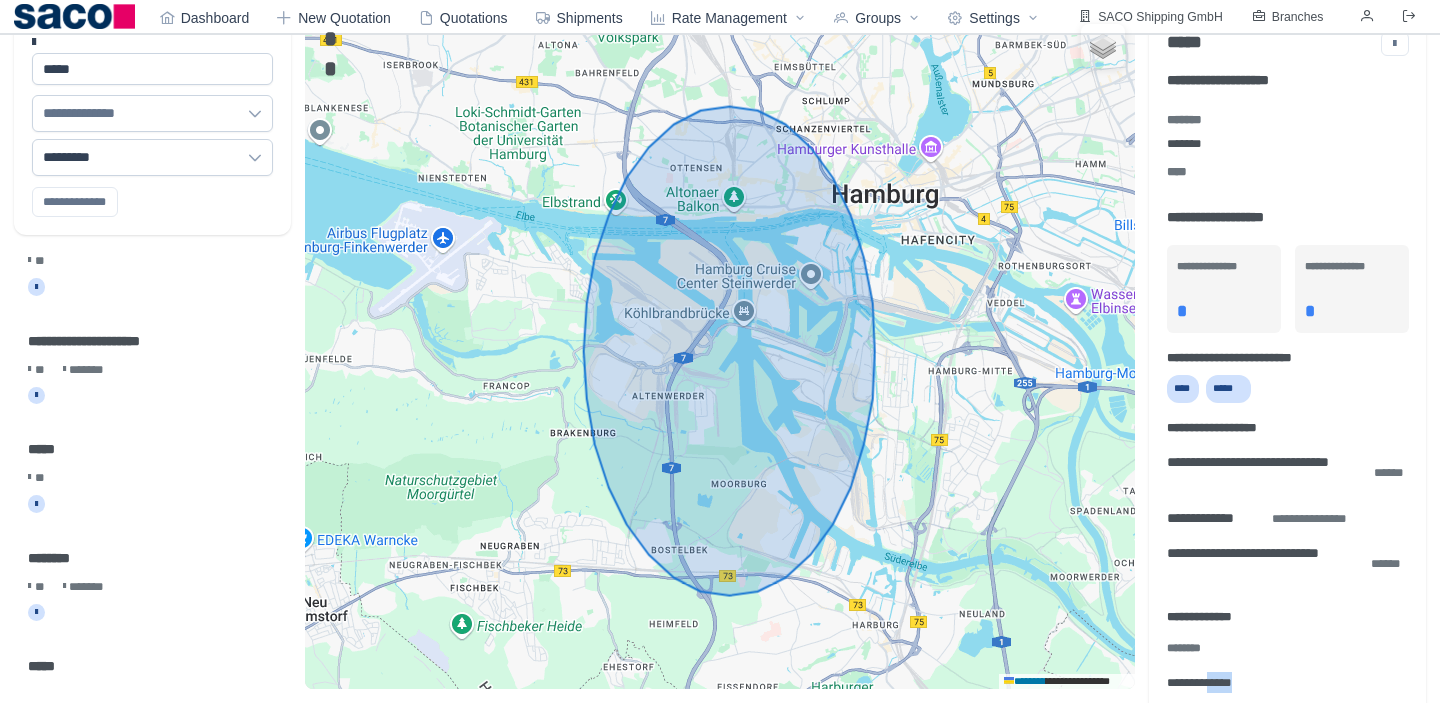 click on "**********" 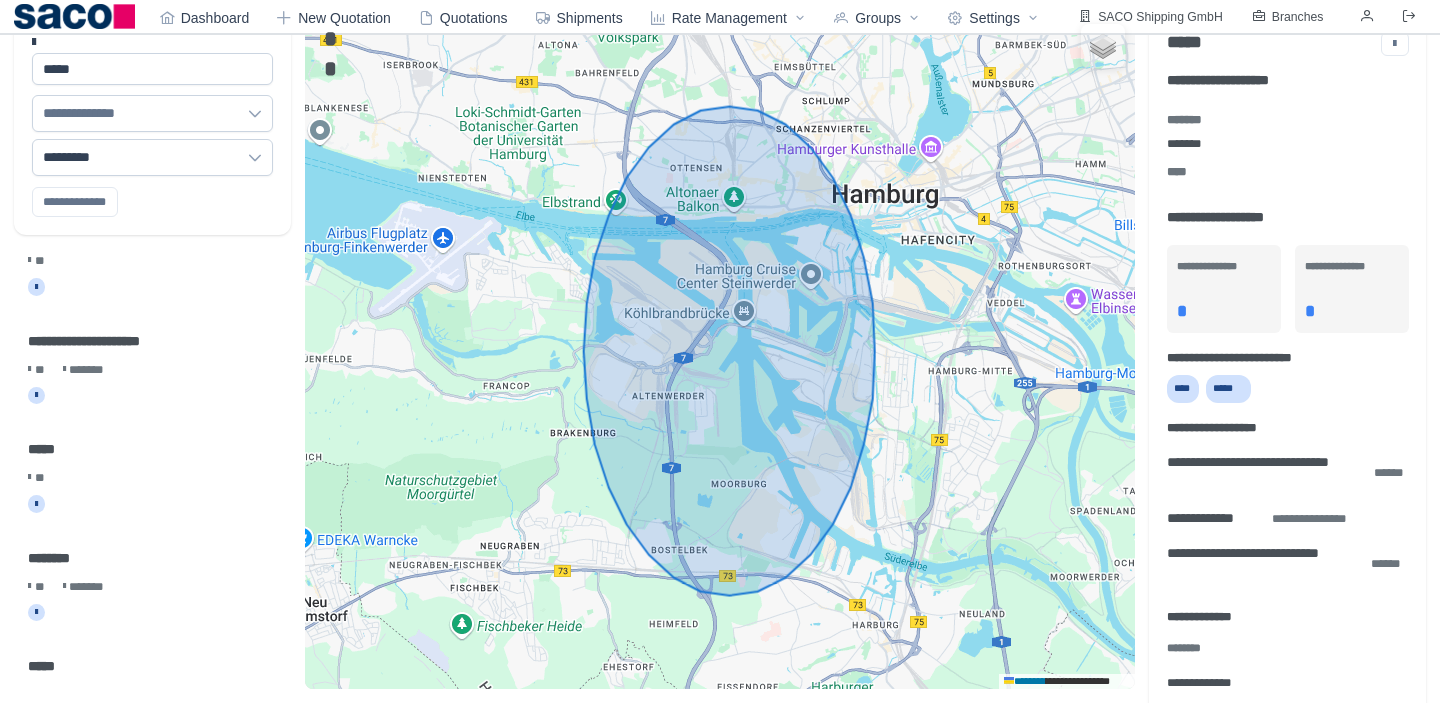 click on "**********" 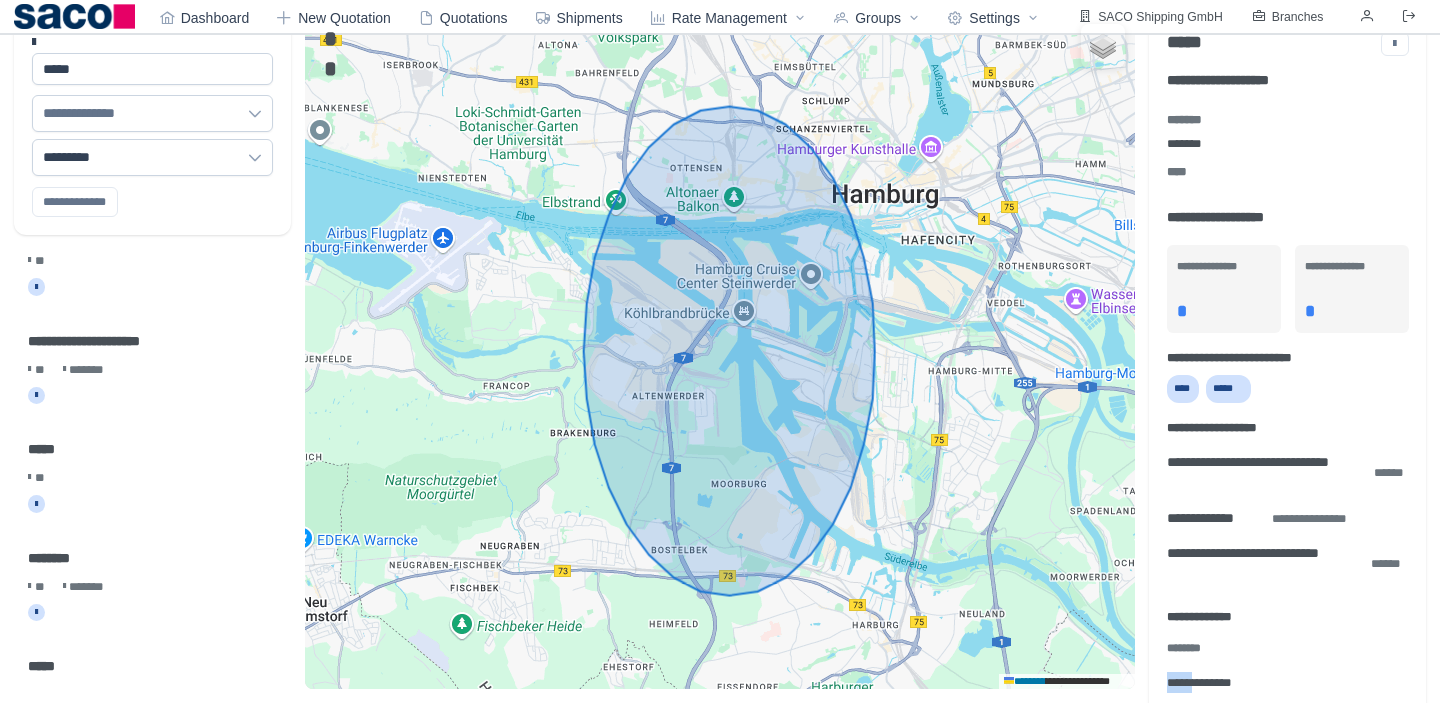 drag, startPoint x: 1164, startPoint y: 686, endPoint x: 1177, endPoint y: 686, distance: 13 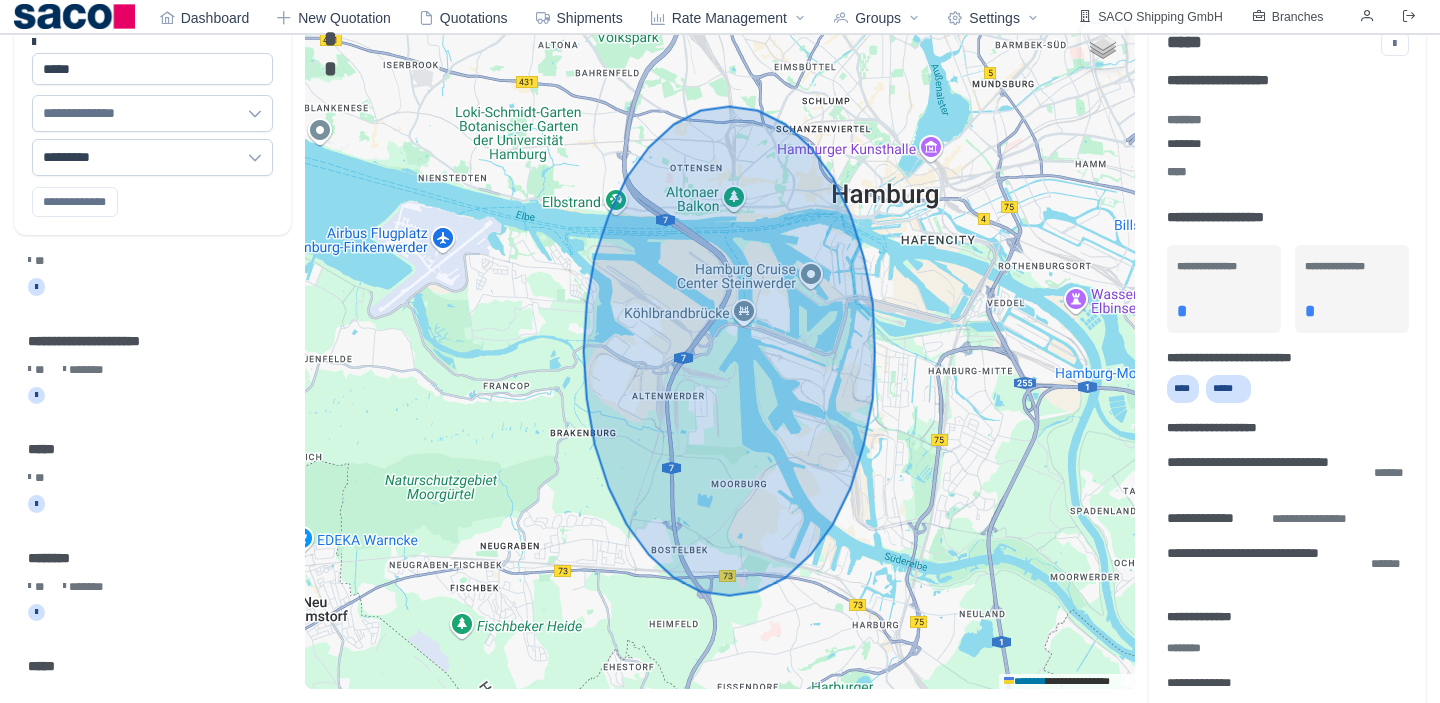 click on "**********" 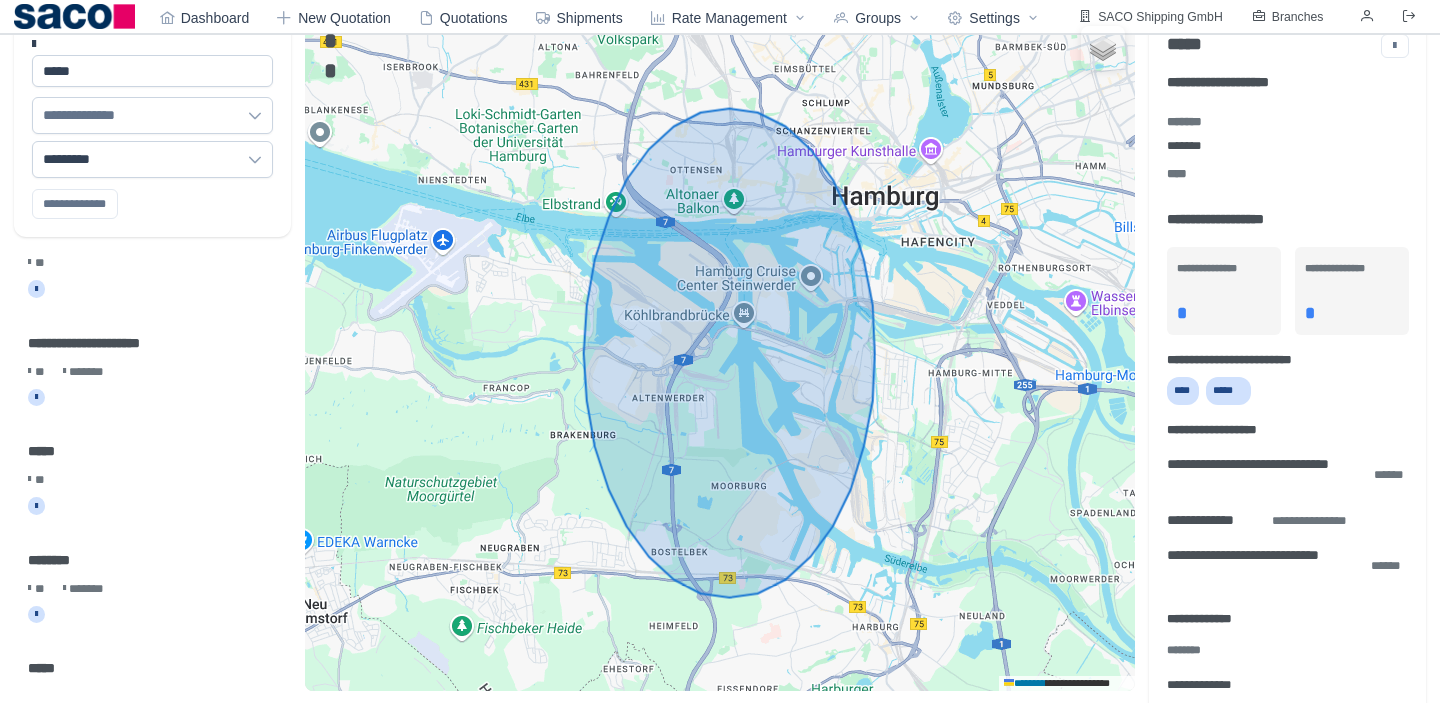 scroll, scrollTop: 35, scrollLeft: 0, axis: vertical 